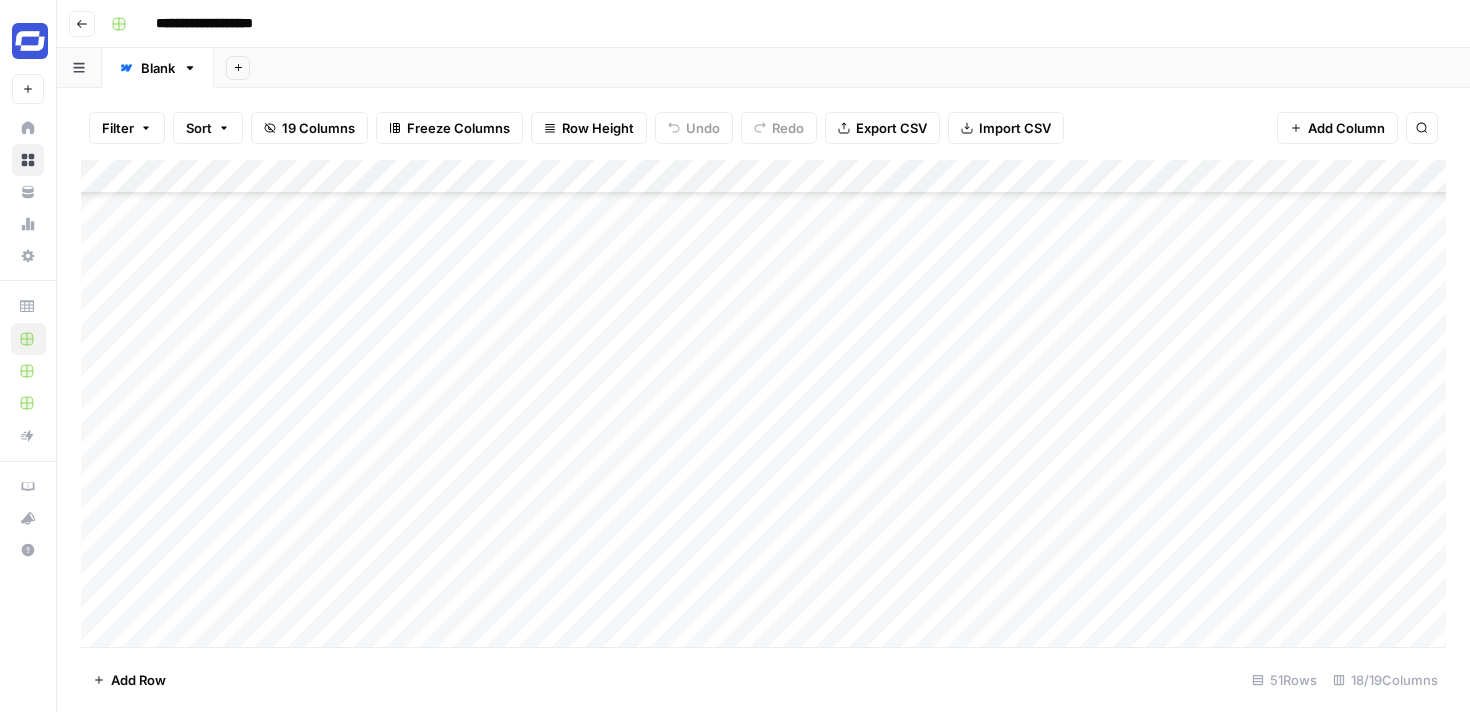 scroll, scrollTop: 0, scrollLeft: 0, axis: both 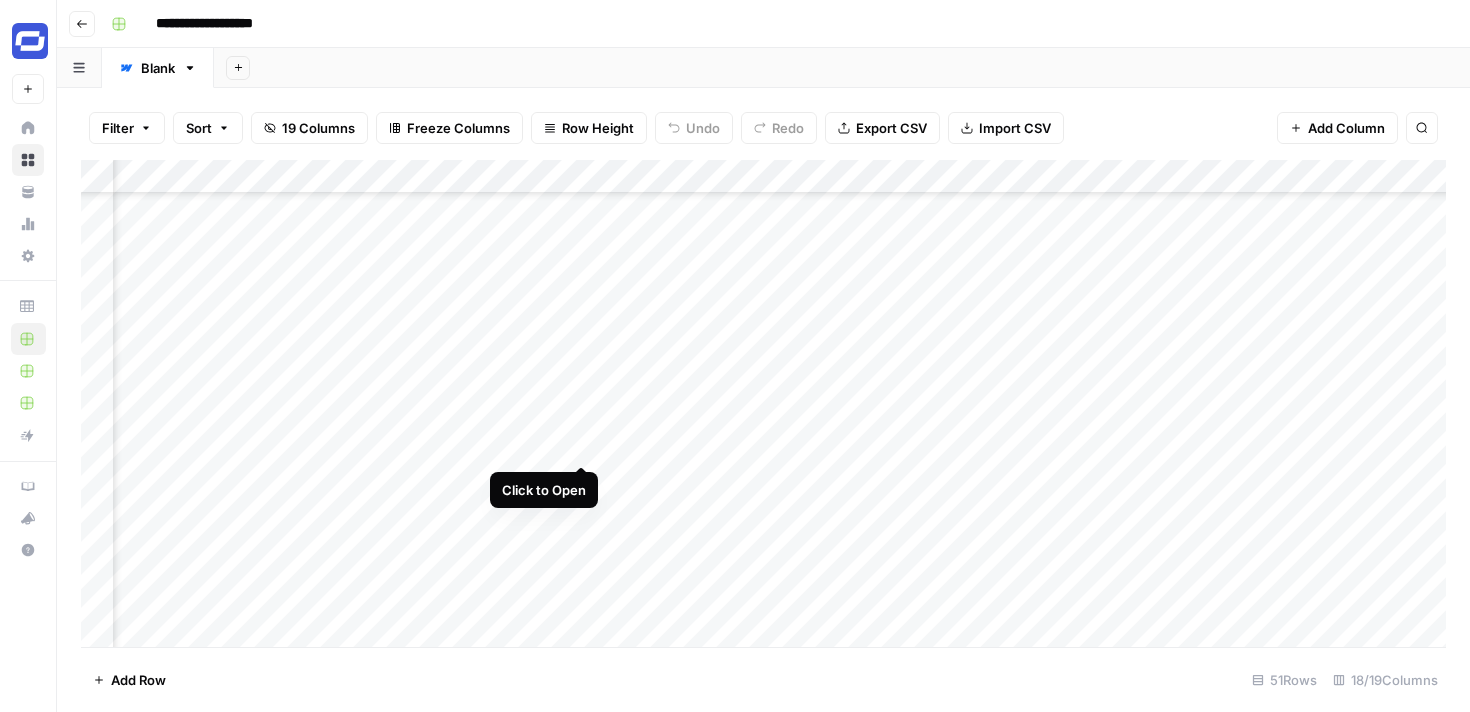 click on "Add Column" at bounding box center (763, 403) 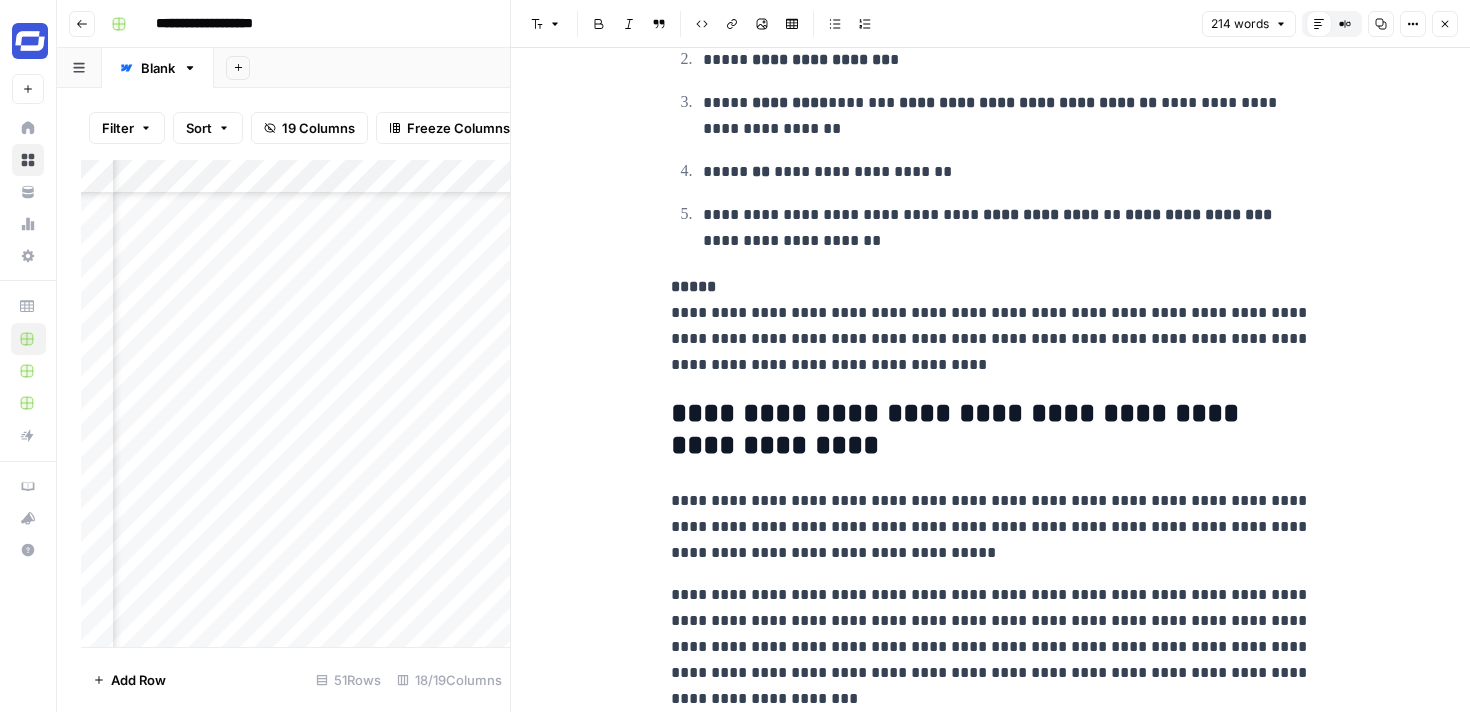 scroll, scrollTop: 400, scrollLeft: 0, axis: vertical 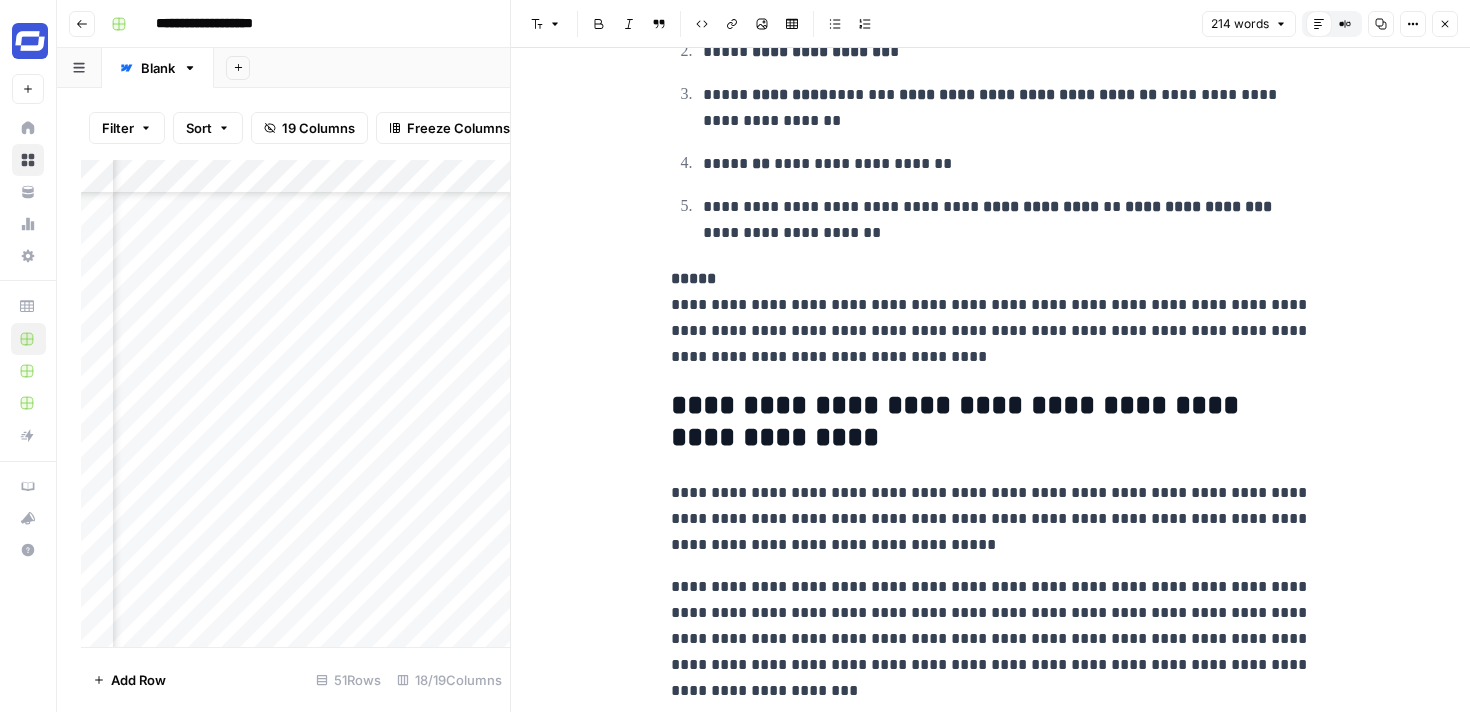 click 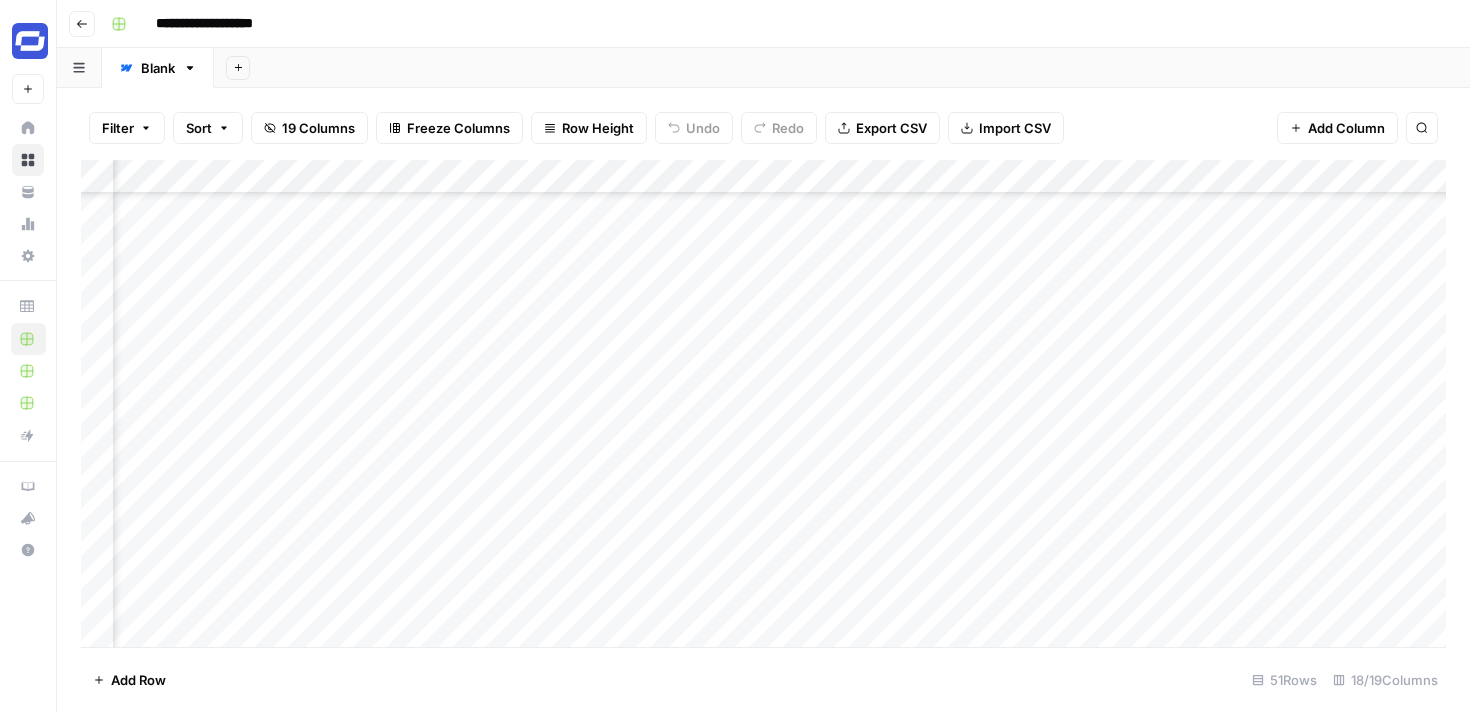 click on "Add Column" at bounding box center (763, 403) 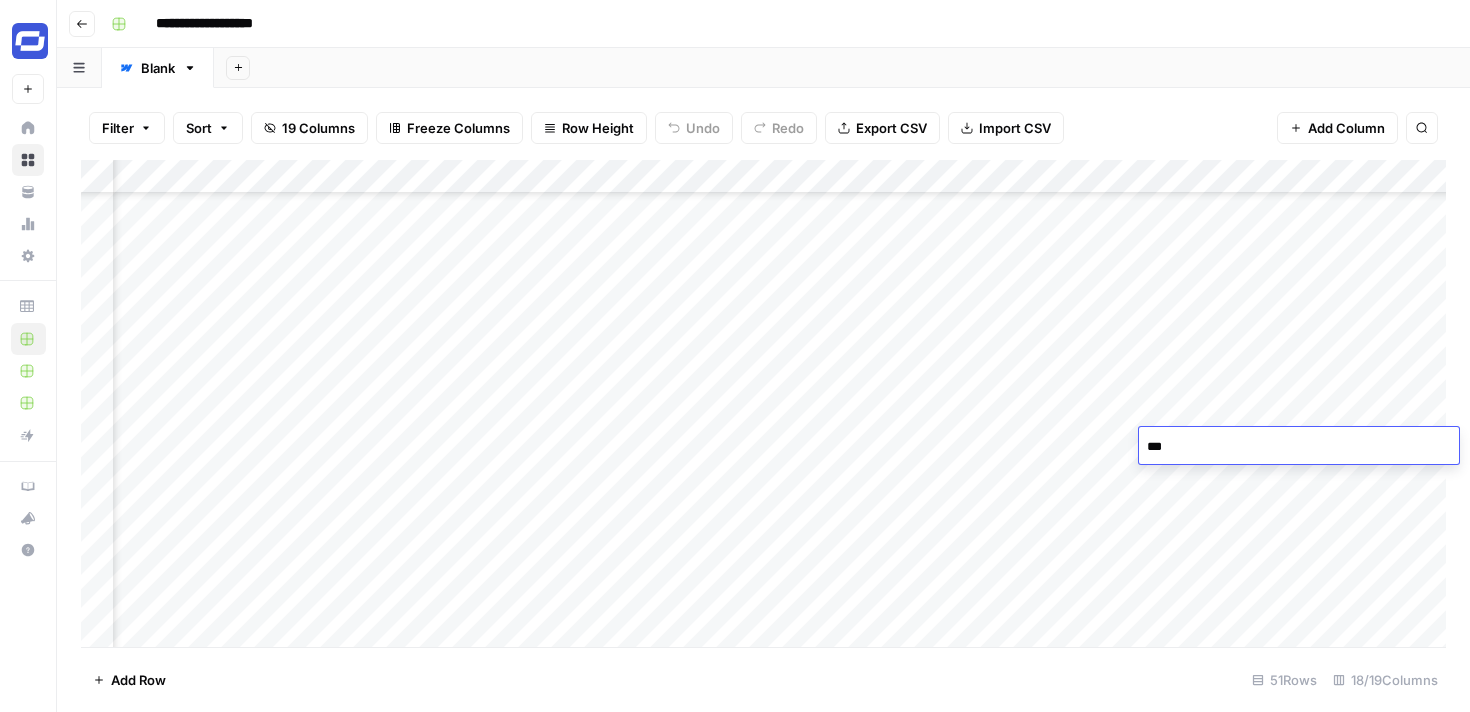 type on "****" 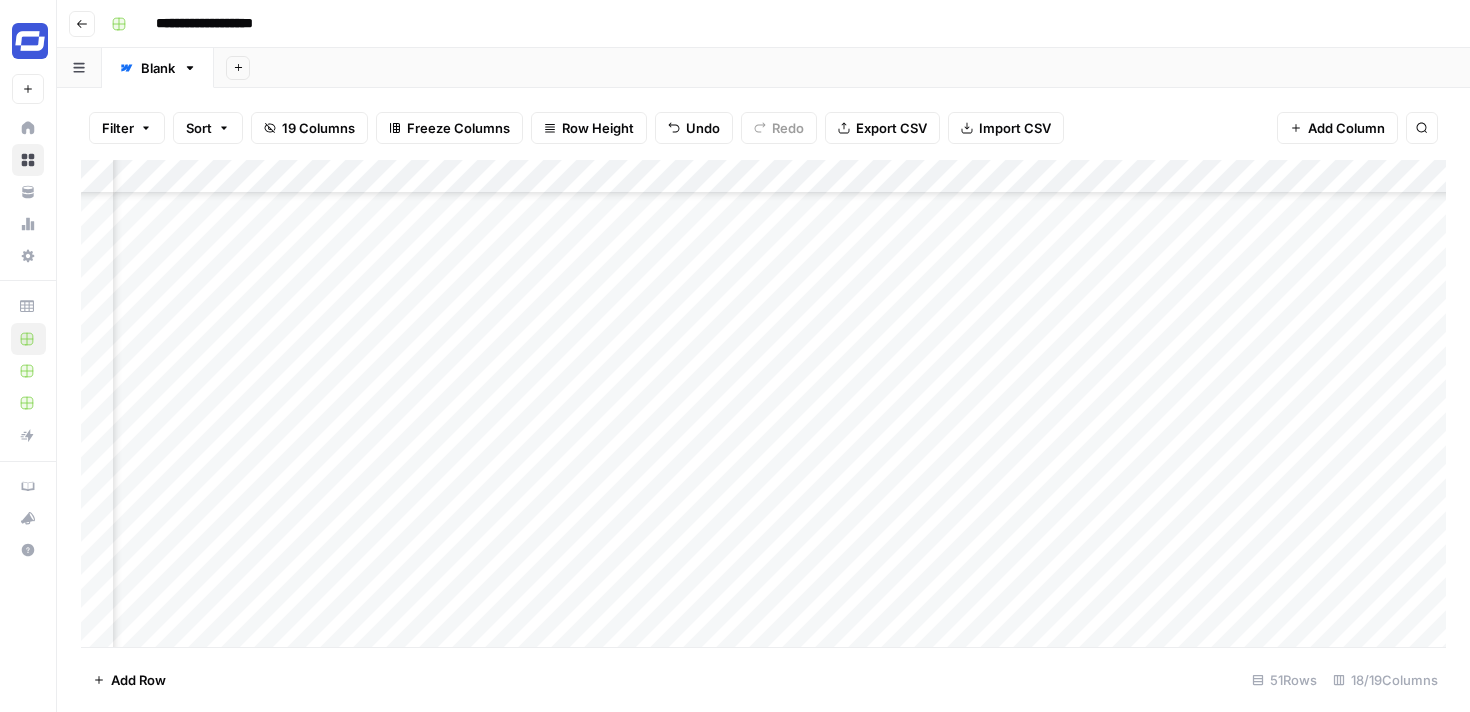 scroll, scrollTop: 342, scrollLeft: 0, axis: vertical 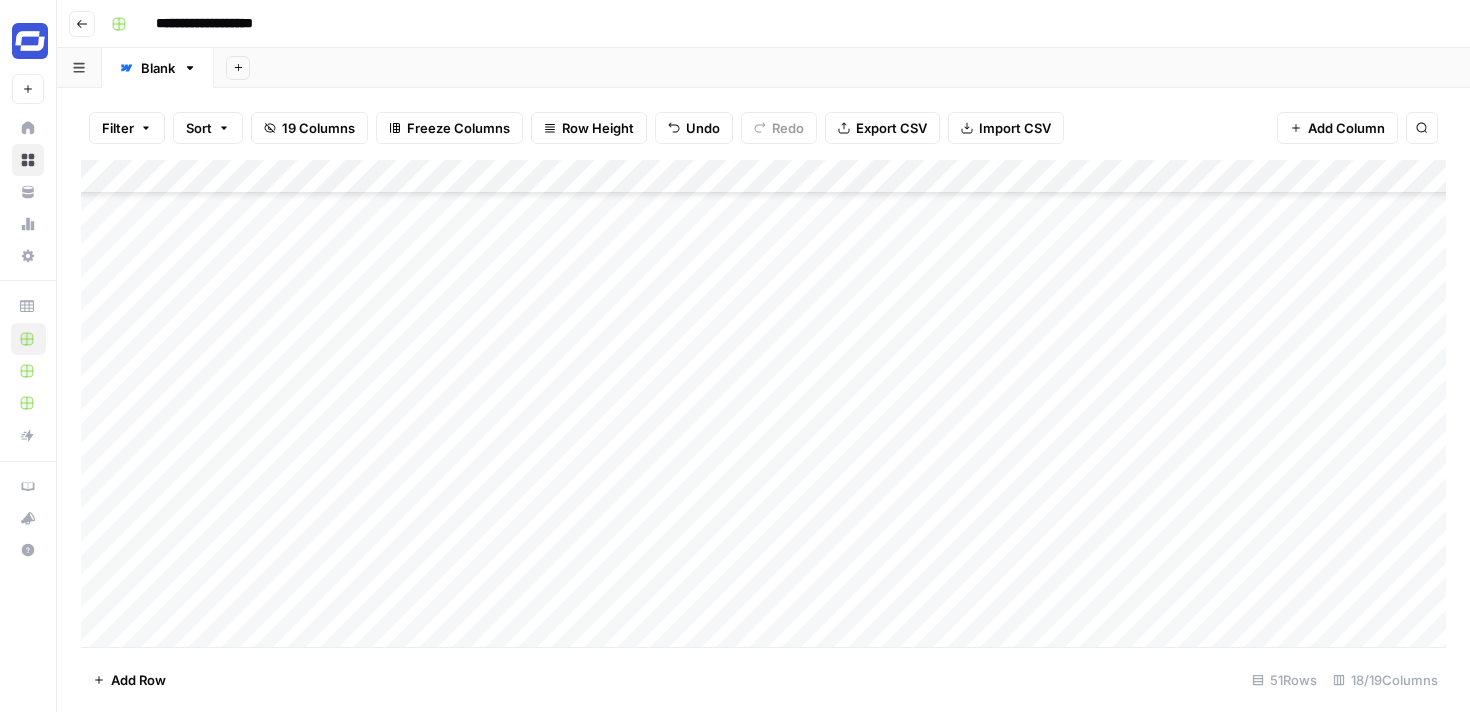 click on "Add Column" at bounding box center (763, 403) 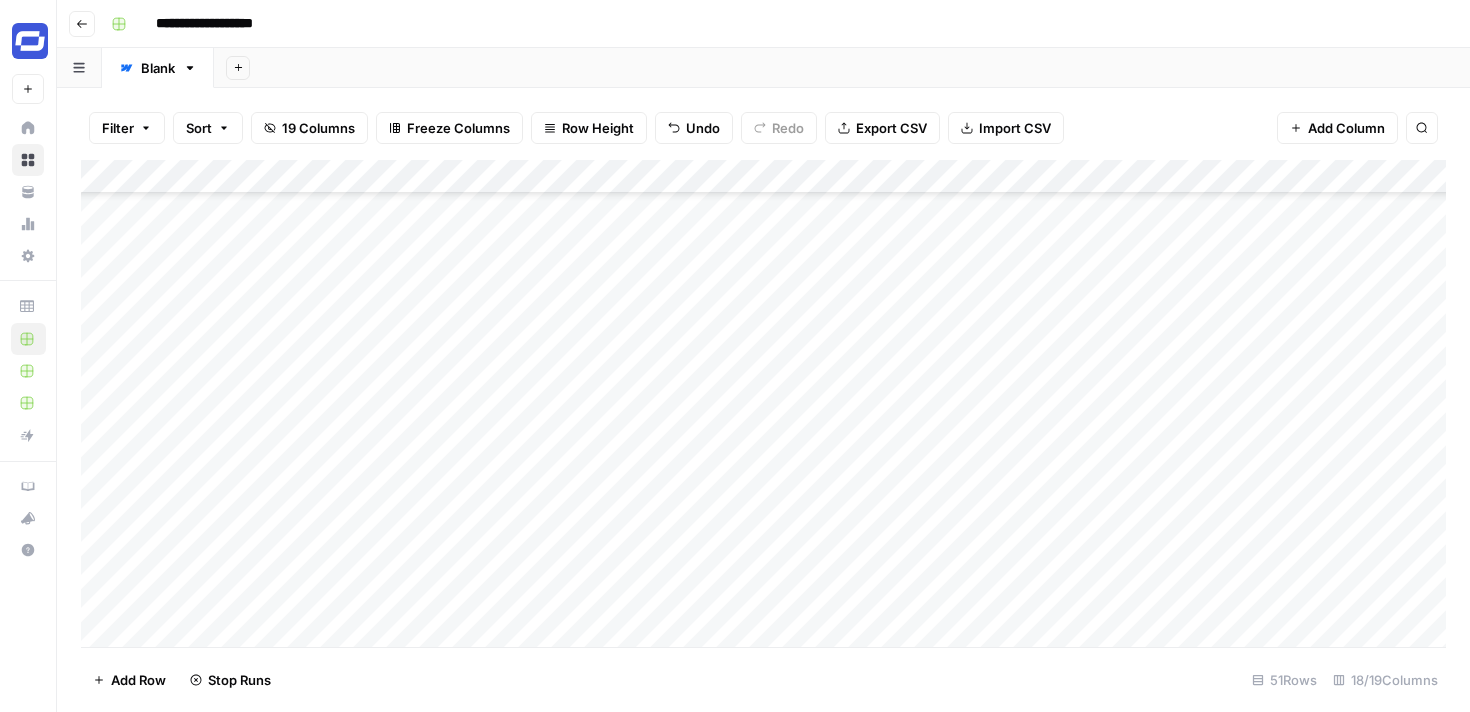 scroll, scrollTop: 277, scrollLeft: 0, axis: vertical 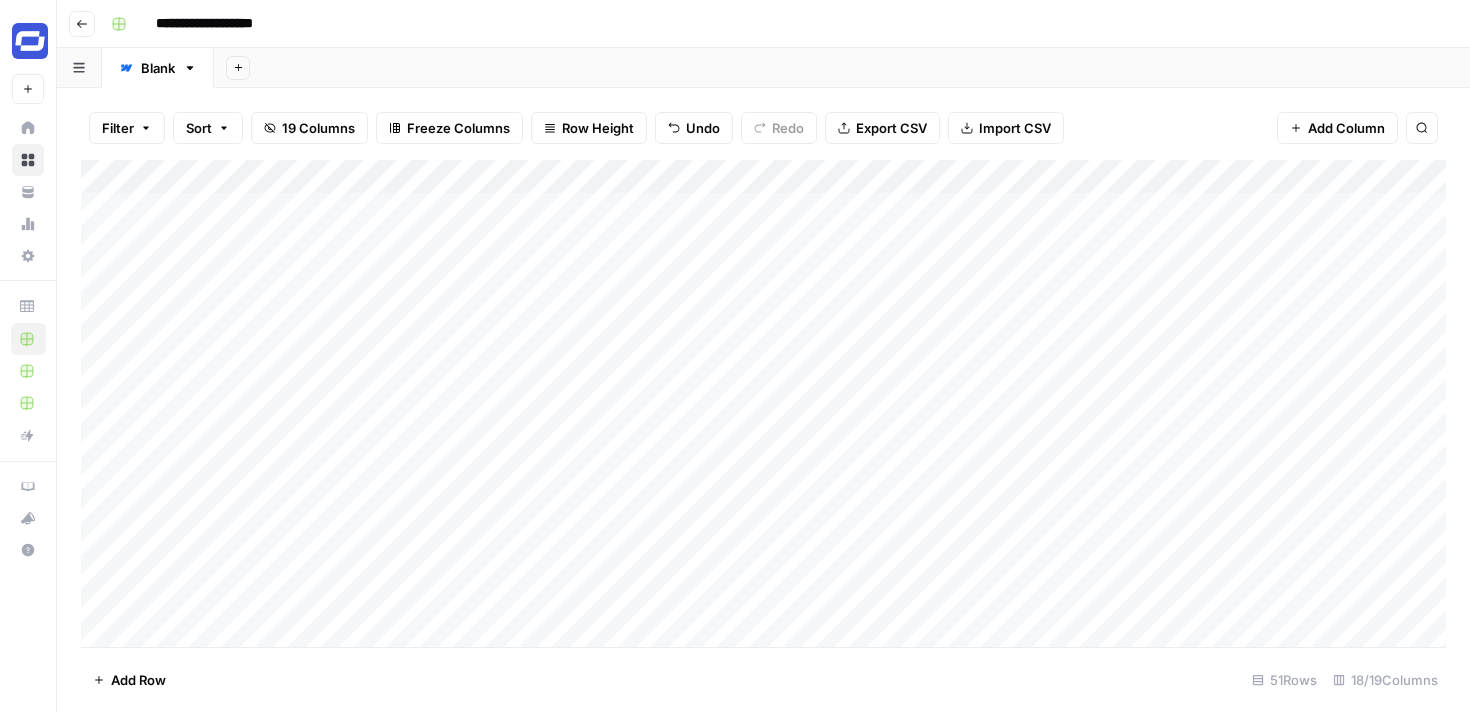 click on "Add Column" at bounding box center [763, 403] 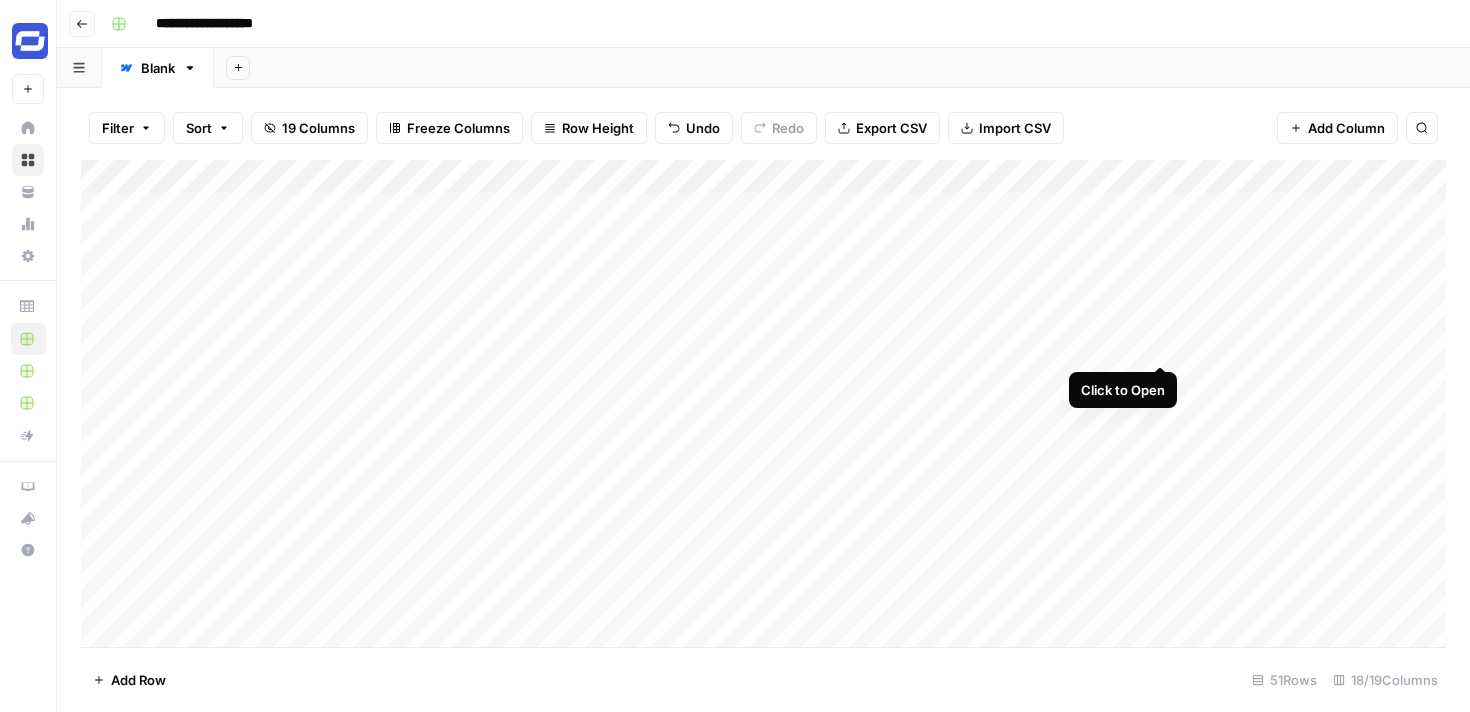 click on "Add Column" at bounding box center (763, 403) 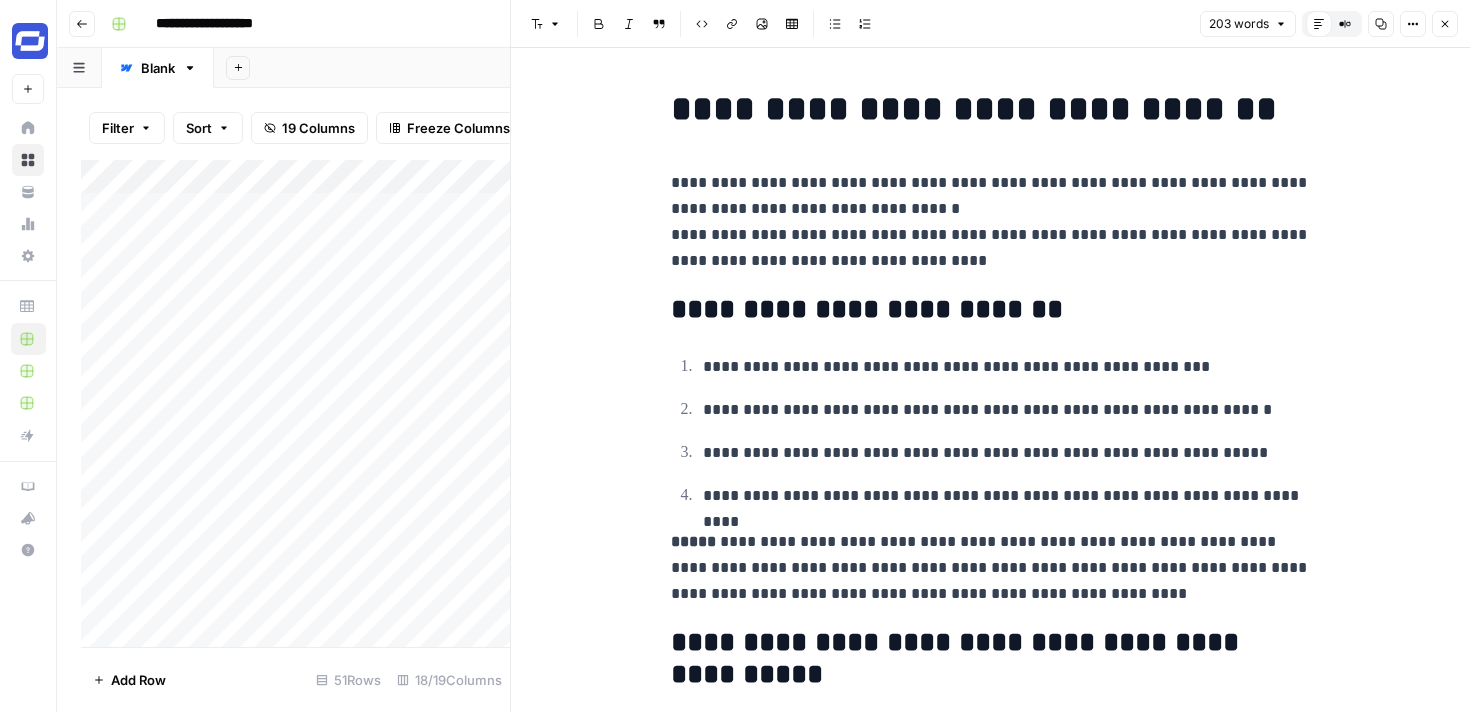 click 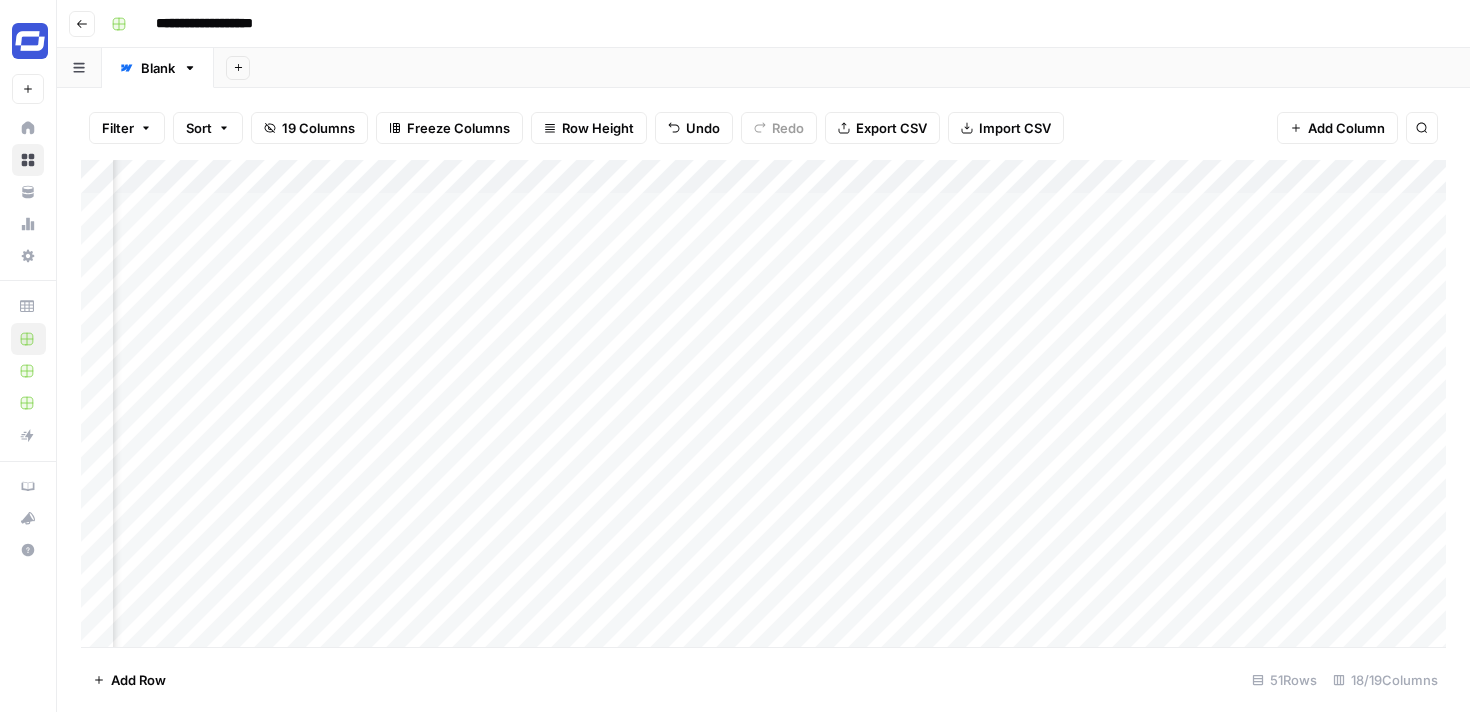scroll, scrollTop: 0, scrollLeft: 564, axis: horizontal 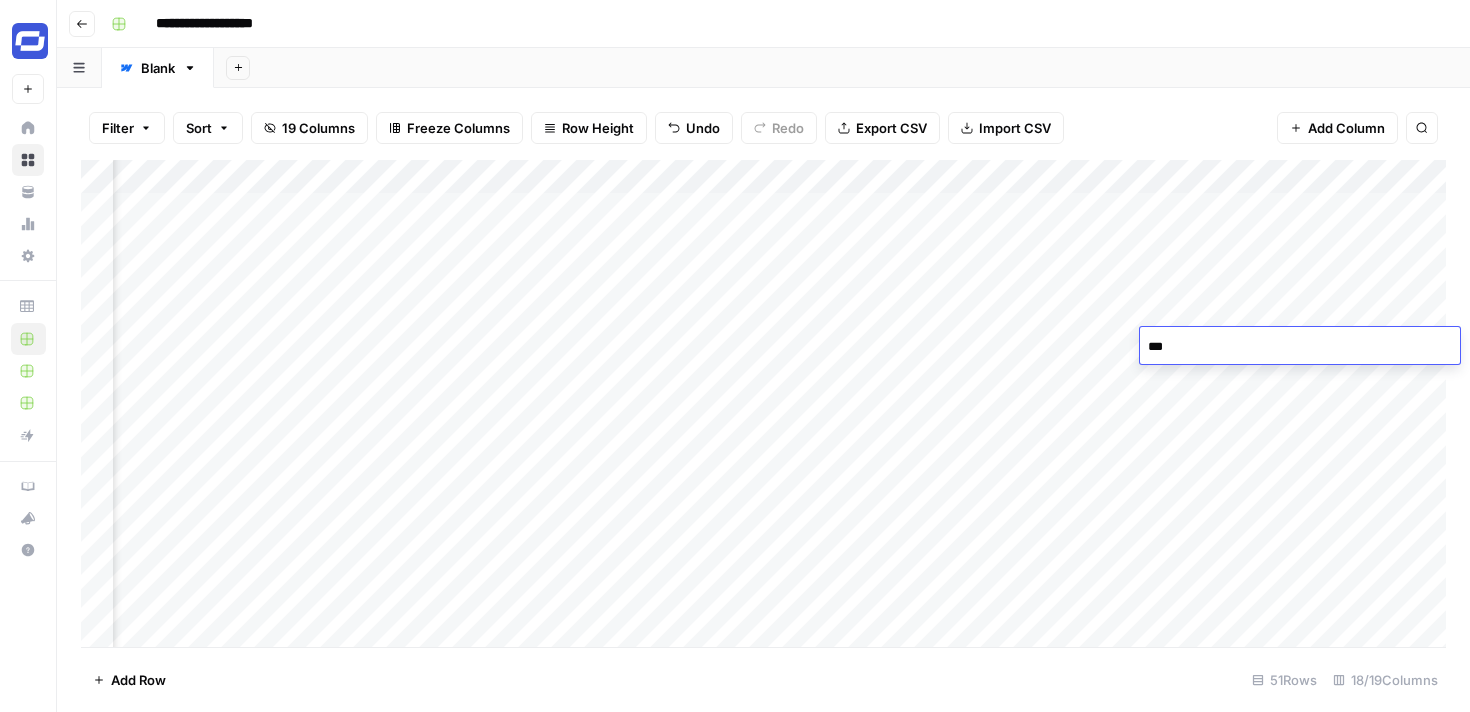type on "****" 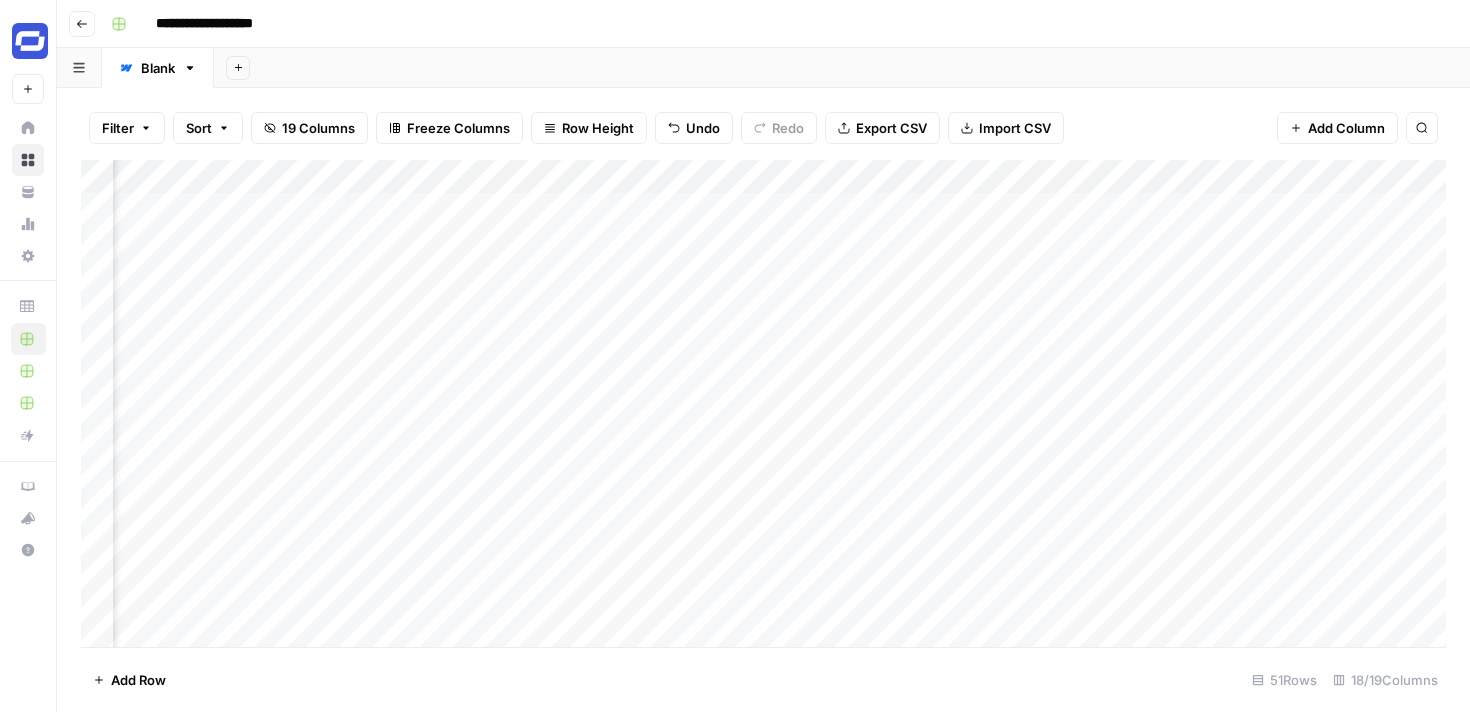 scroll, scrollTop: 0, scrollLeft: 0, axis: both 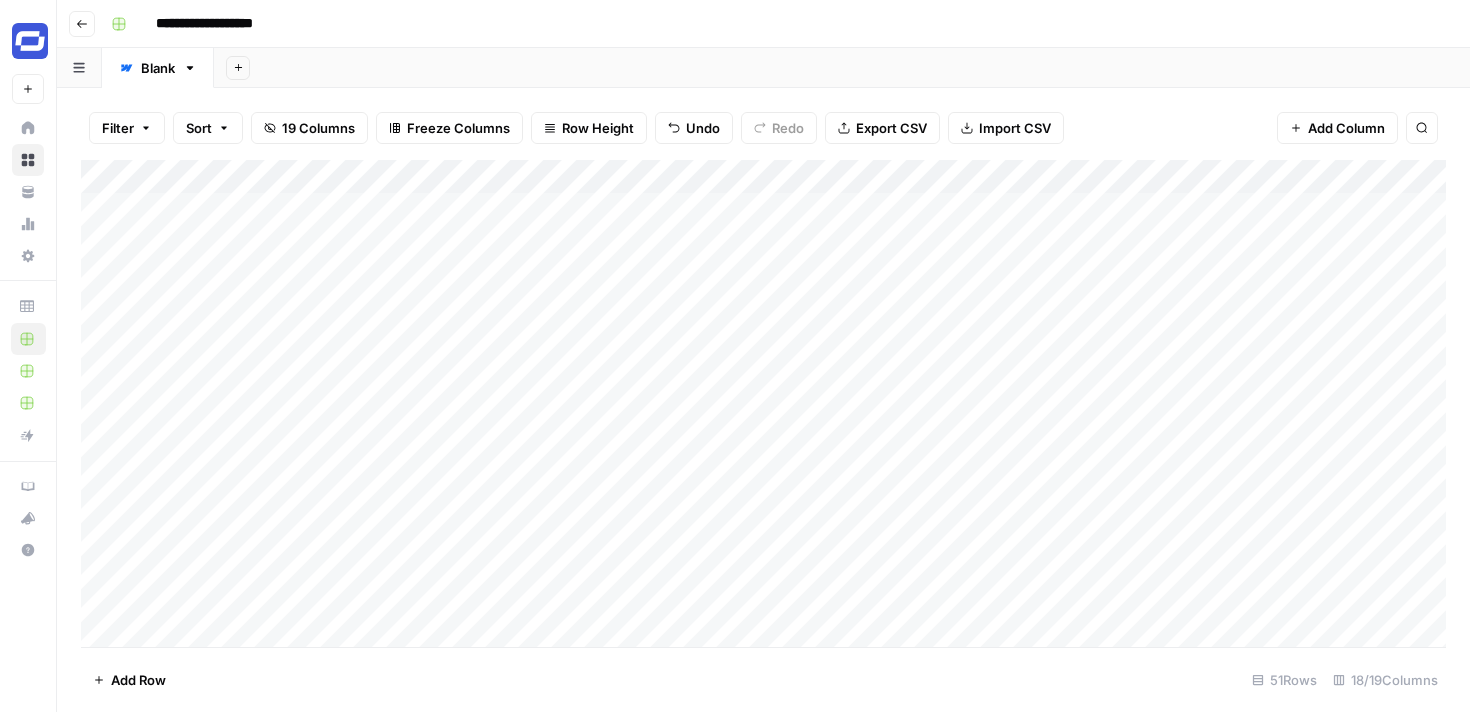click on "Add Column" at bounding box center [763, 403] 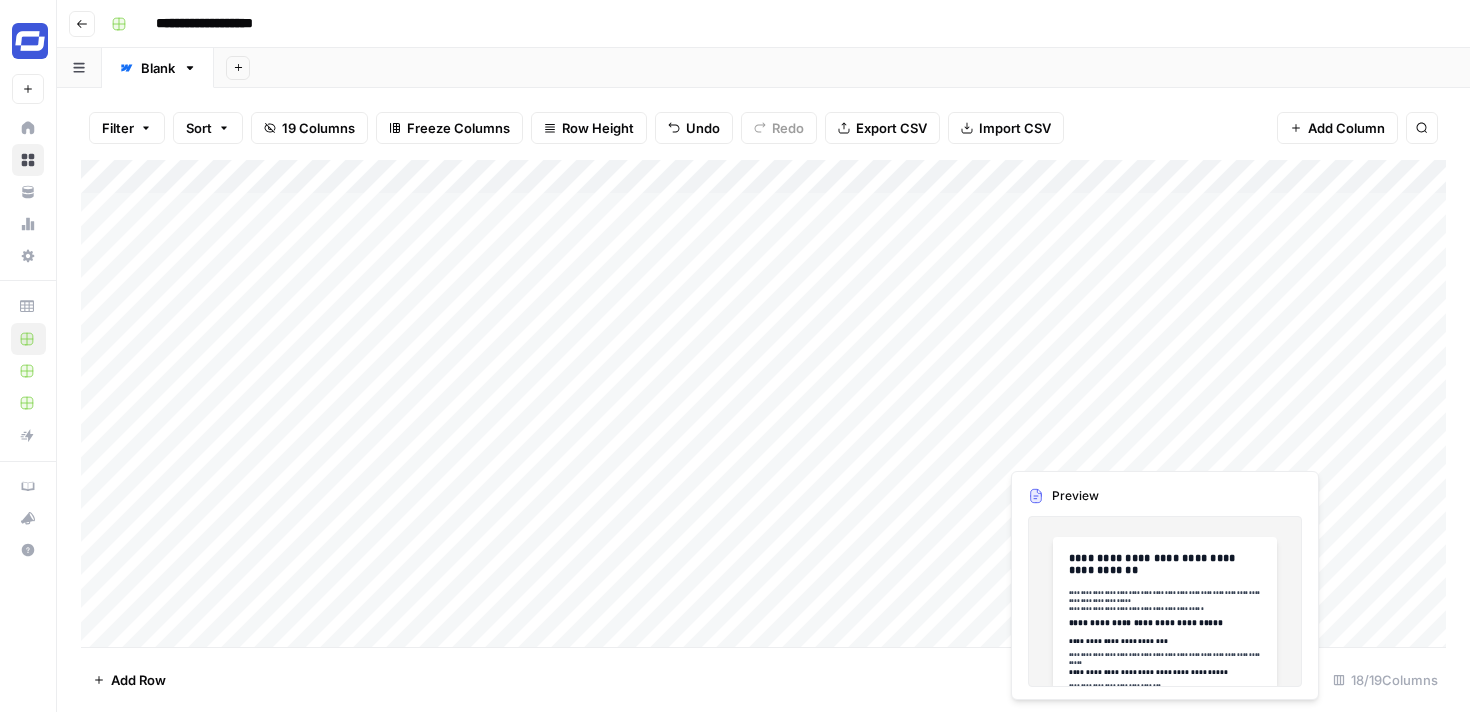 click on "Add Column" at bounding box center (763, 403) 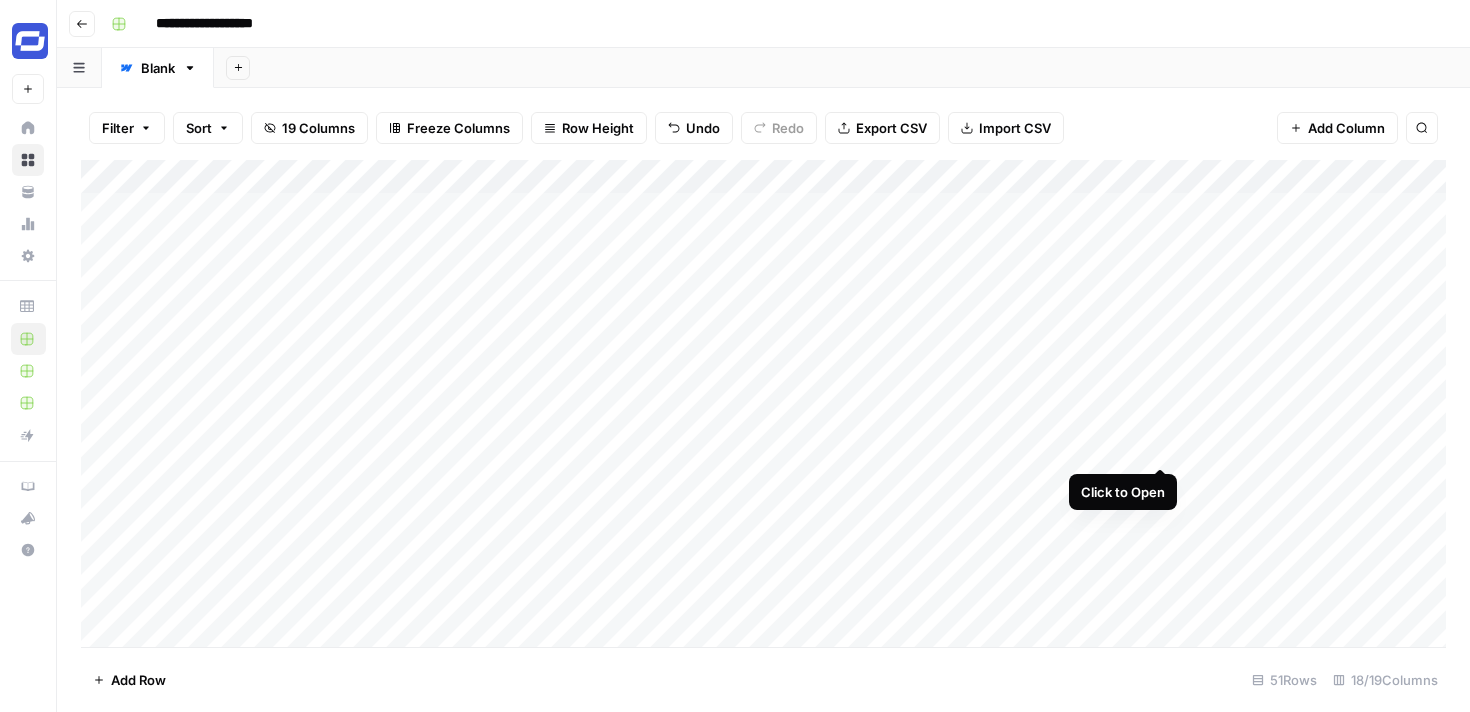click on "Add Column" at bounding box center (763, 403) 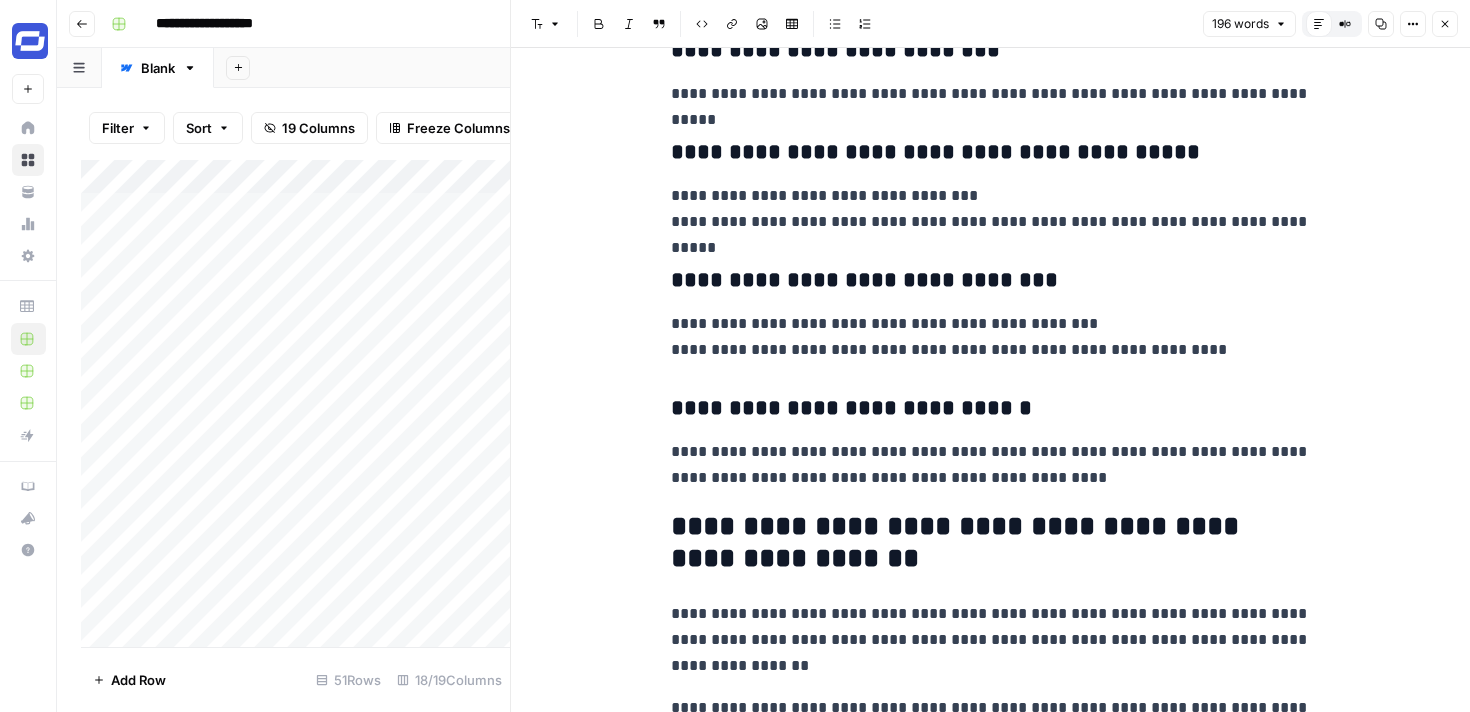 scroll, scrollTop: 406, scrollLeft: 0, axis: vertical 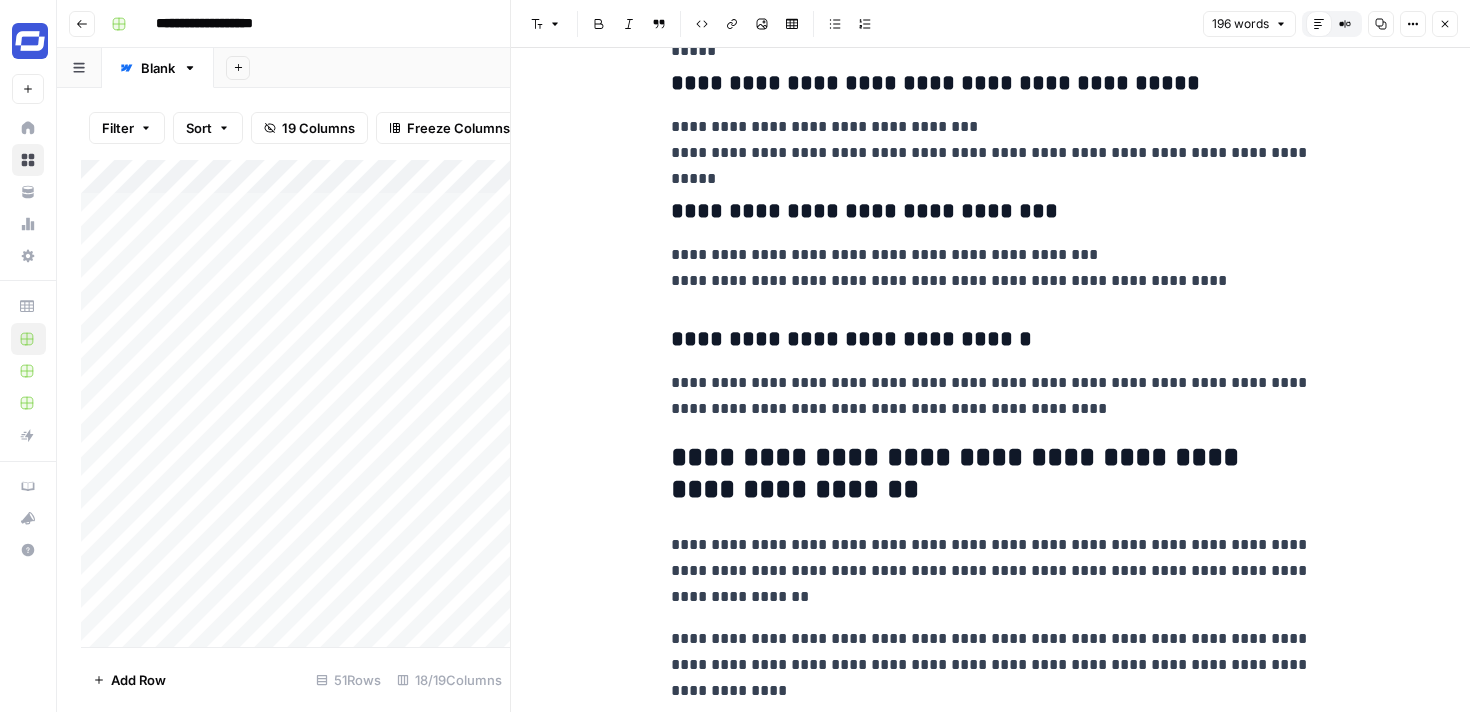 click 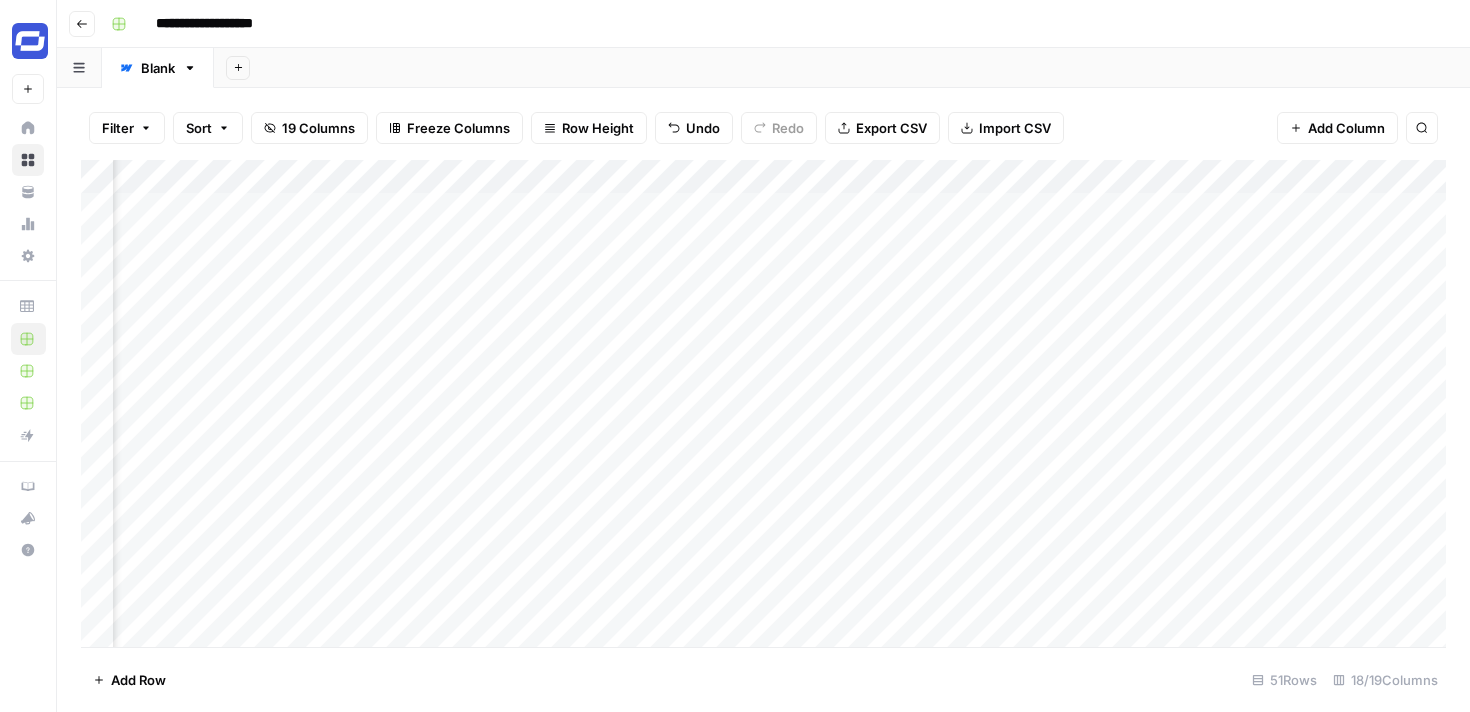scroll, scrollTop: 0, scrollLeft: 405, axis: horizontal 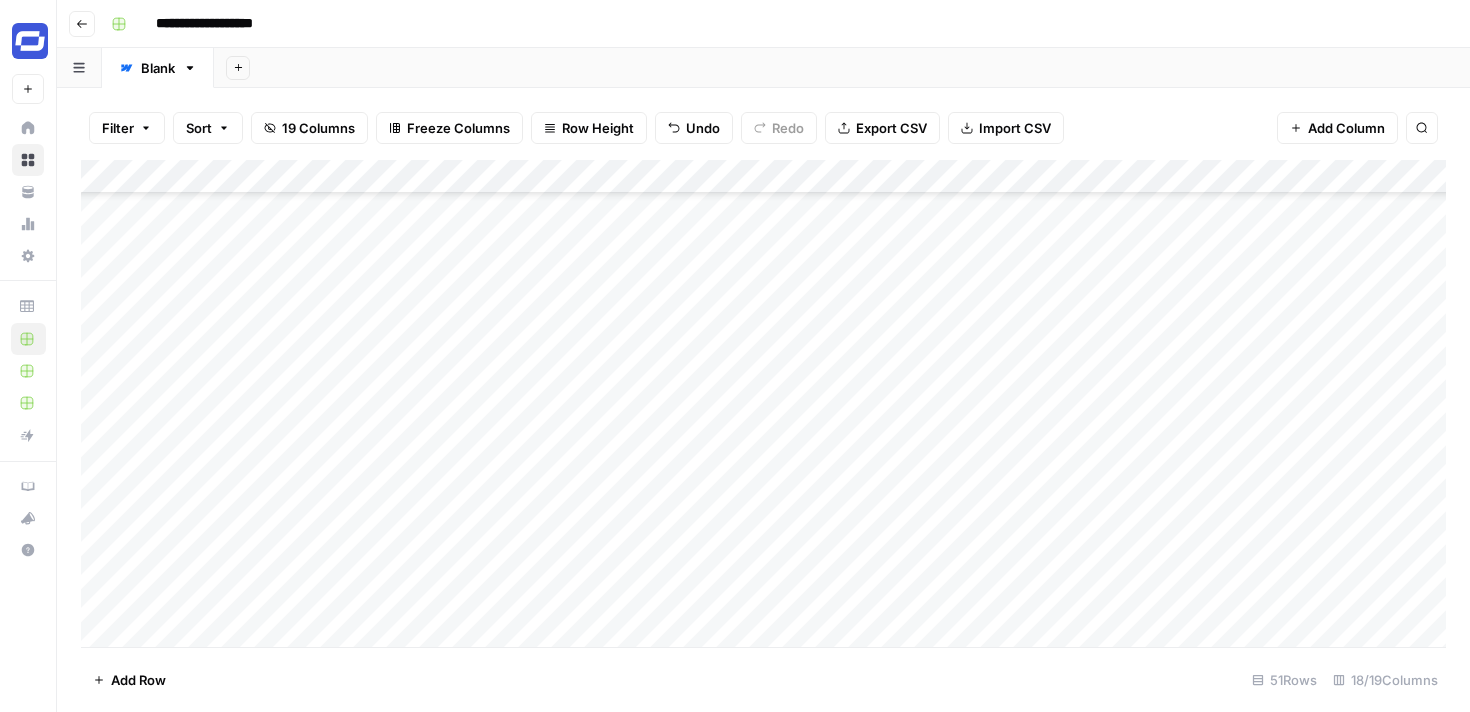 click on "Add Column" at bounding box center (763, 403) 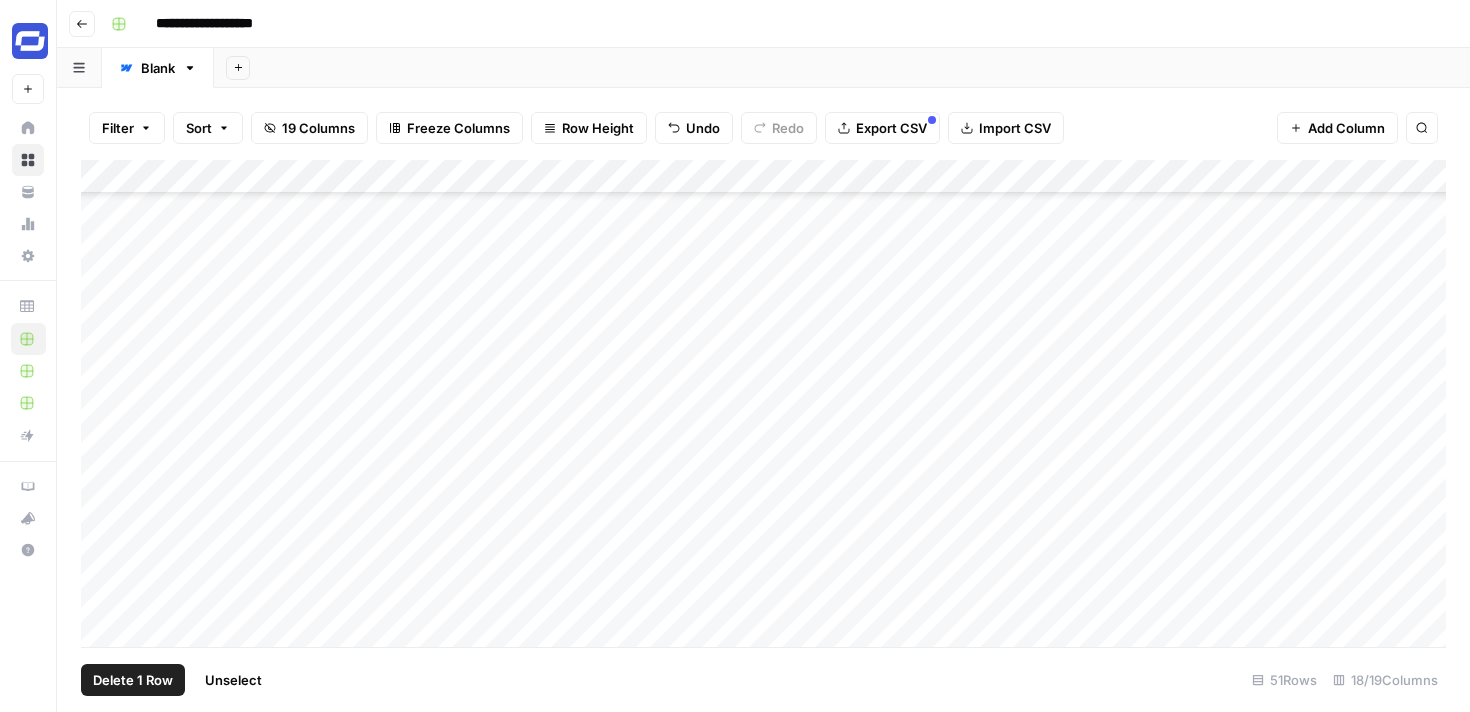 click on "Add Column" at bounding box center (763, 403) 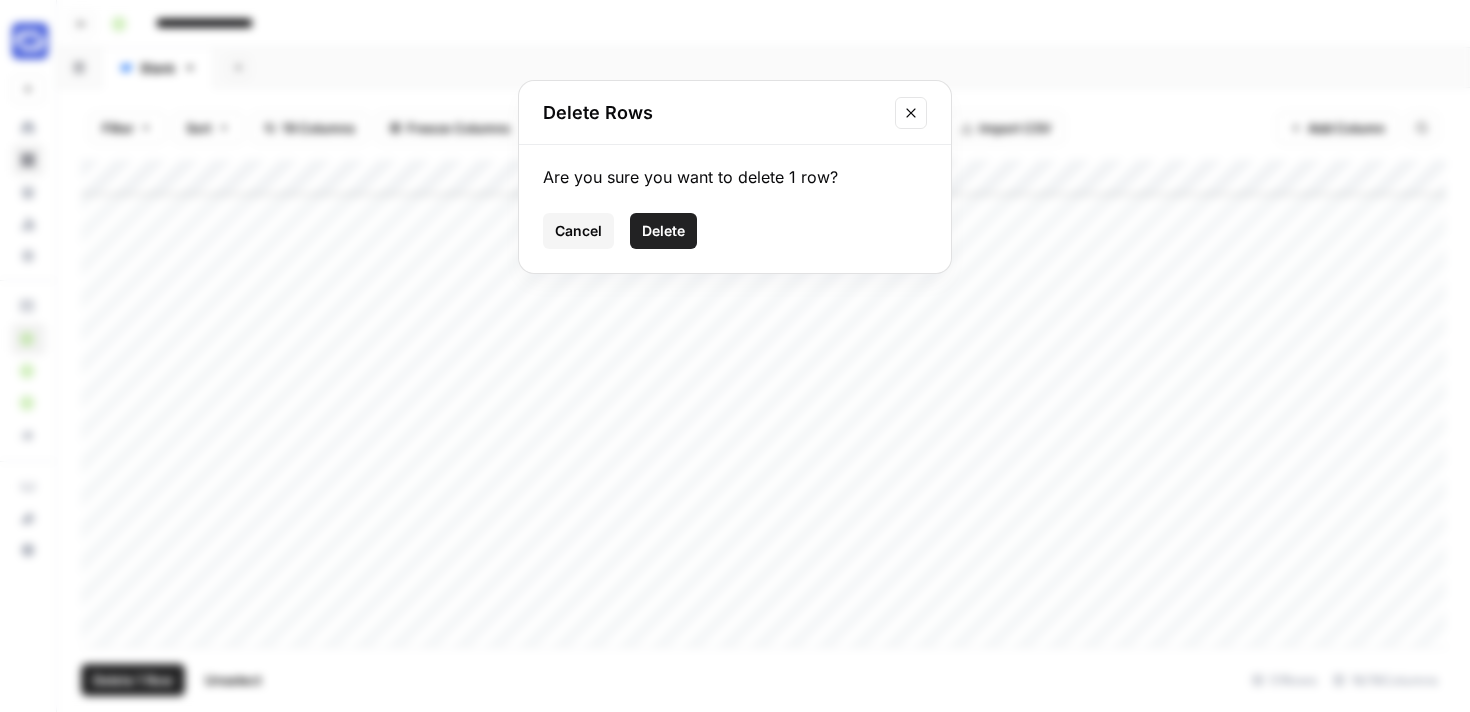 click on "Delete" at bounding box center [663, 231] 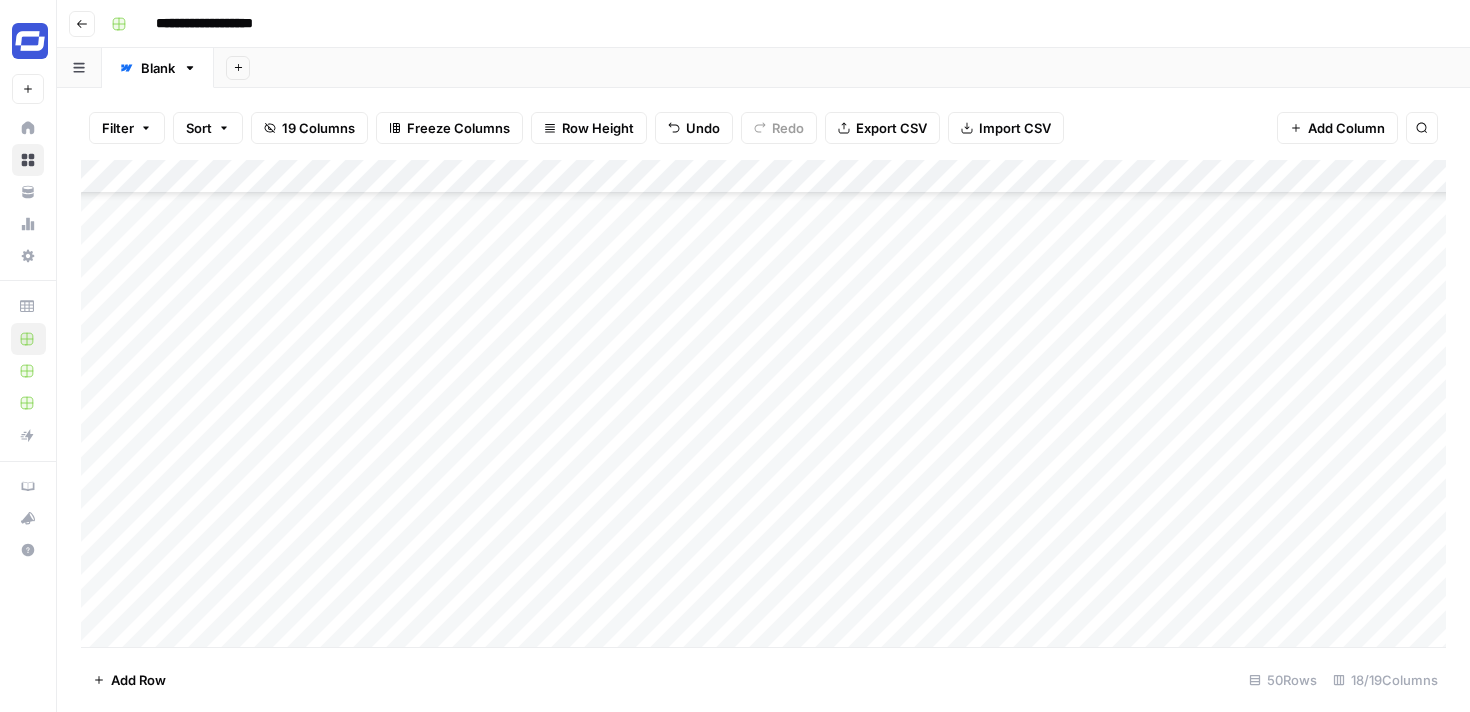 click on "Add Column" at bounding box center (763, 403) 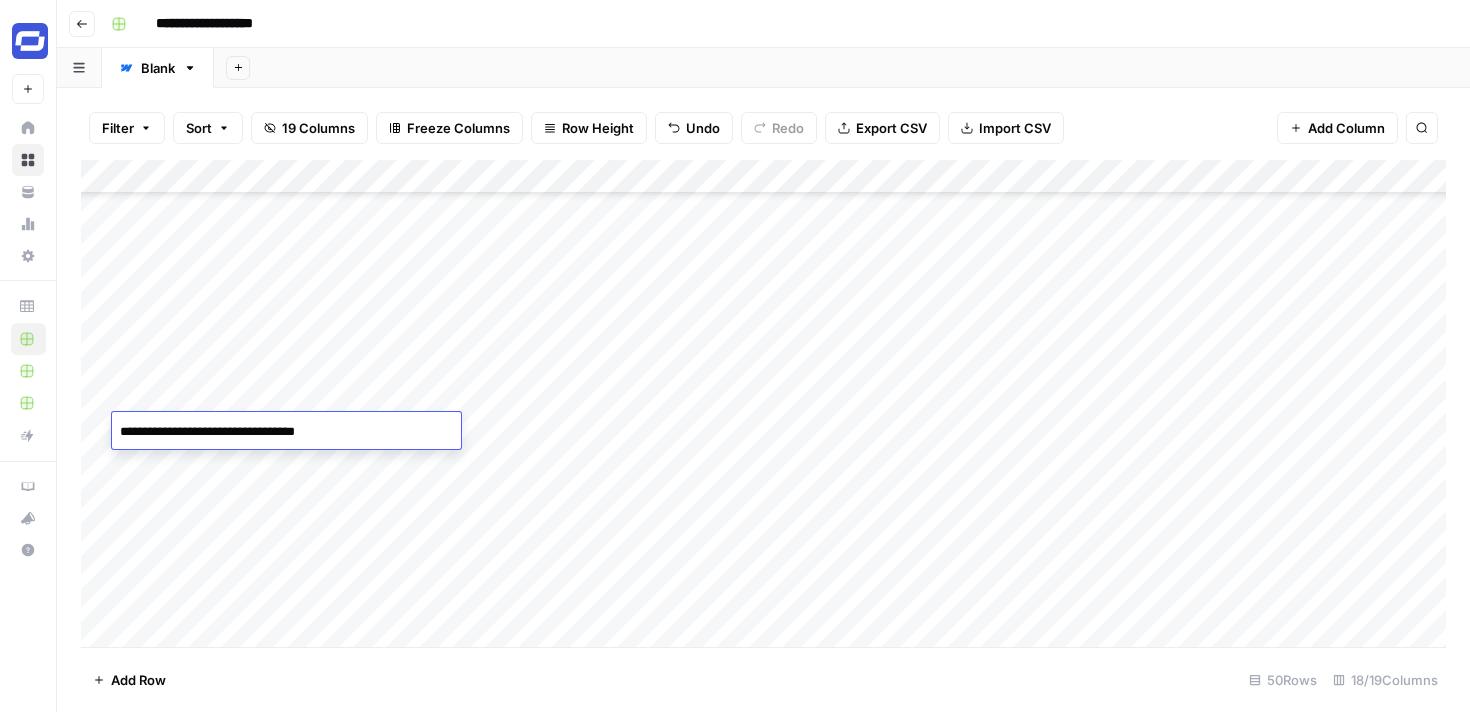 click on "**********" at bounding box center [286, 432] 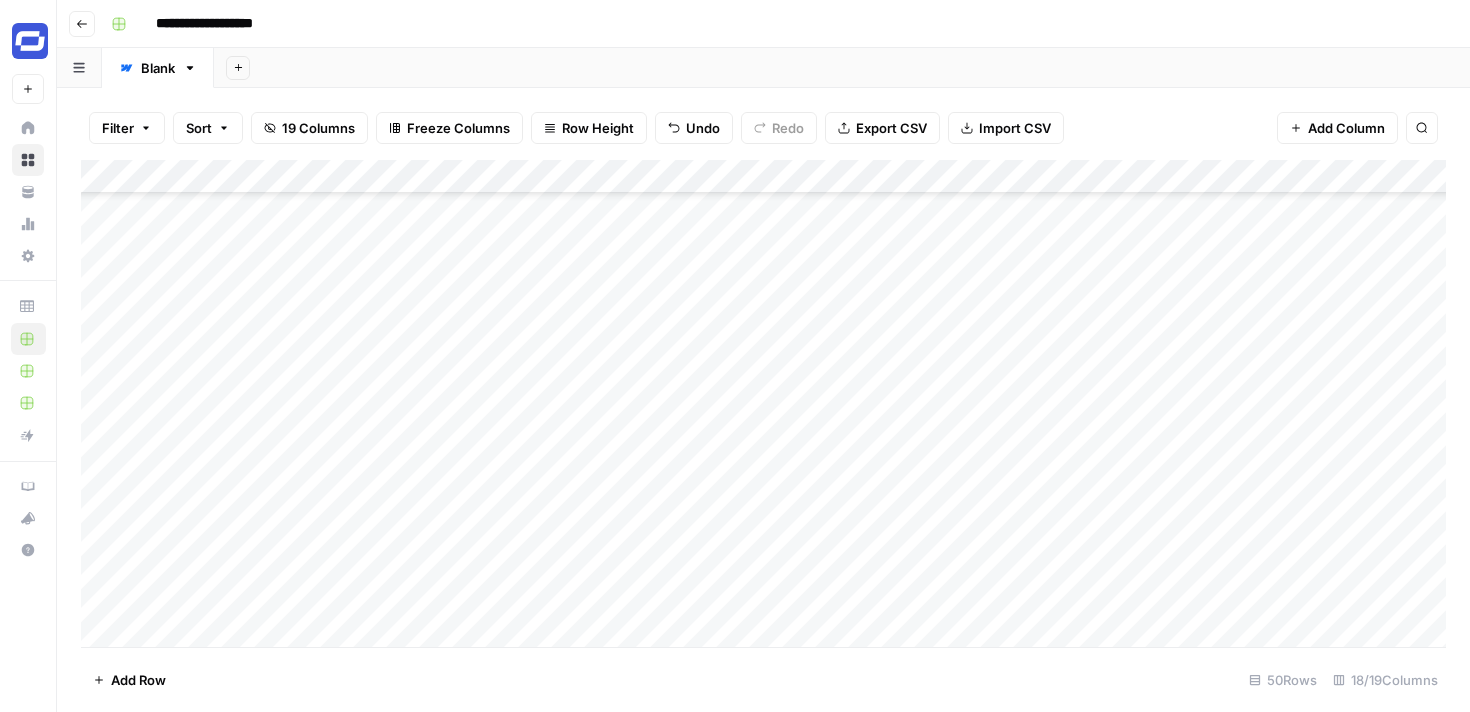 click on "Add Column" at bounding box center (763, 403) 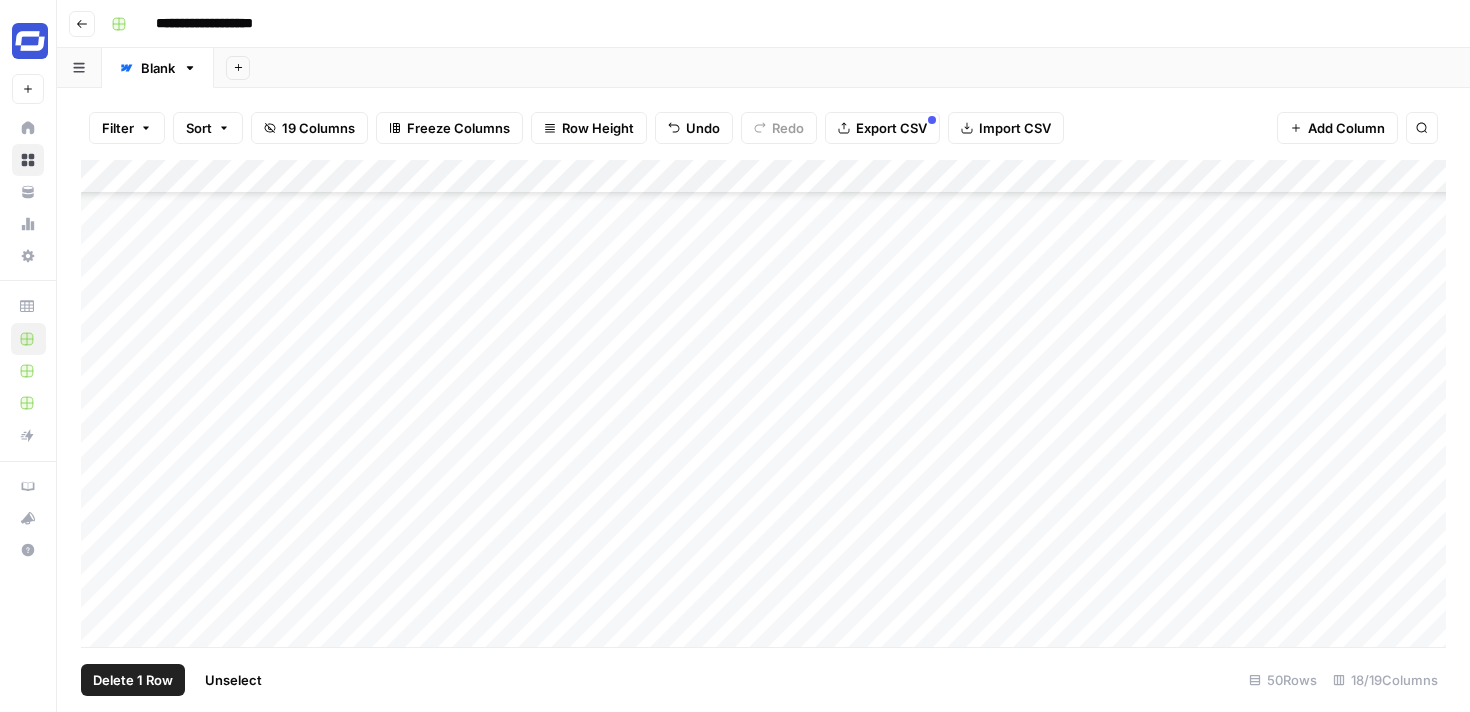 click on "Delete 1 Row" at bounding box center (133, 680) 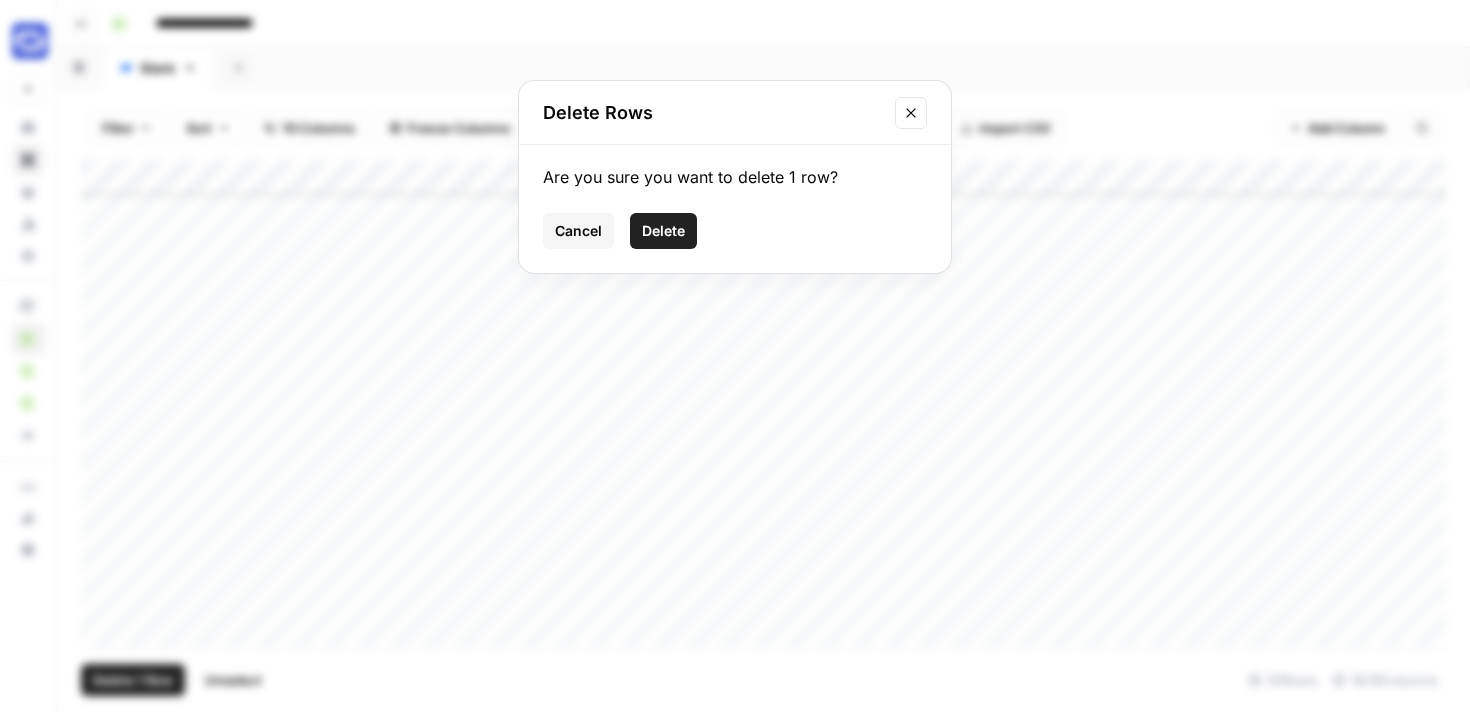click on "Delete" at bounding box center [663, 231] 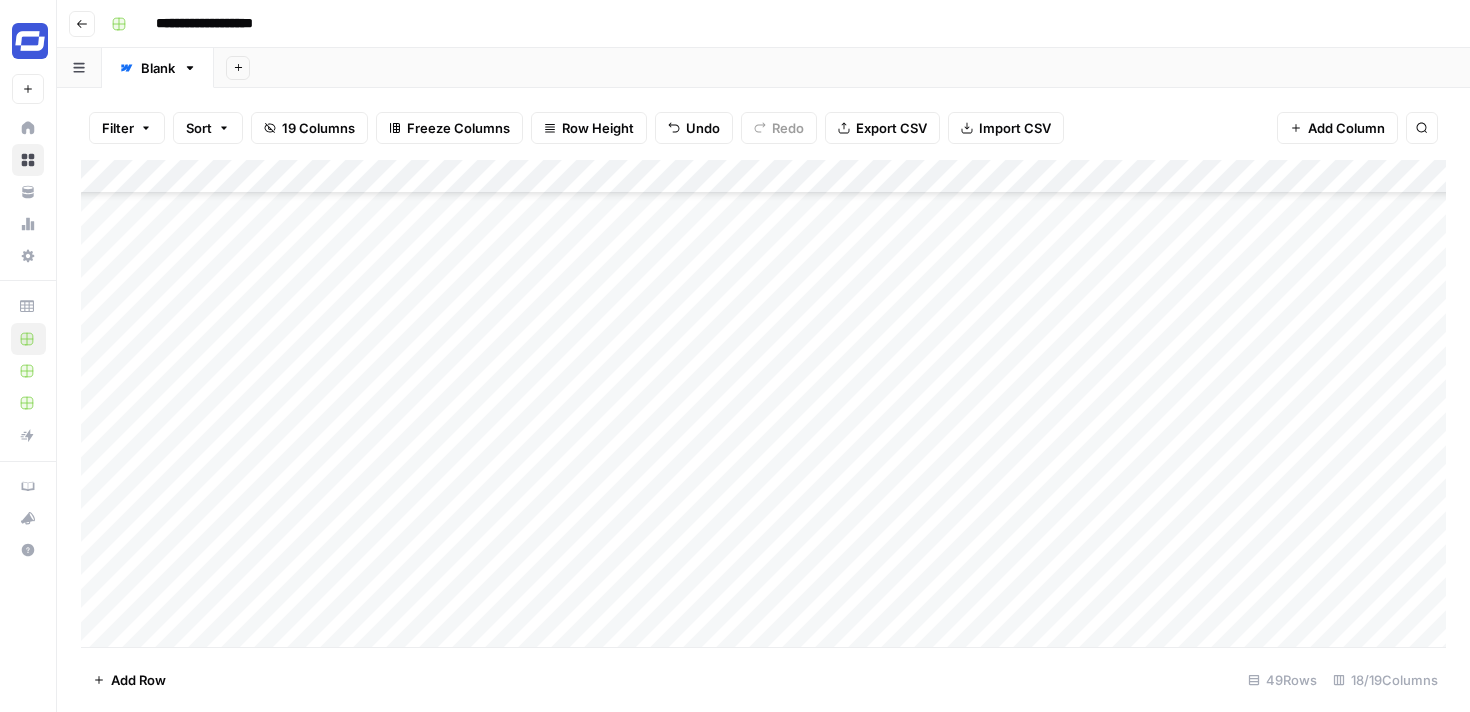 scroll, scrollTop: 486, scrollLeft: 0, axis: vertical 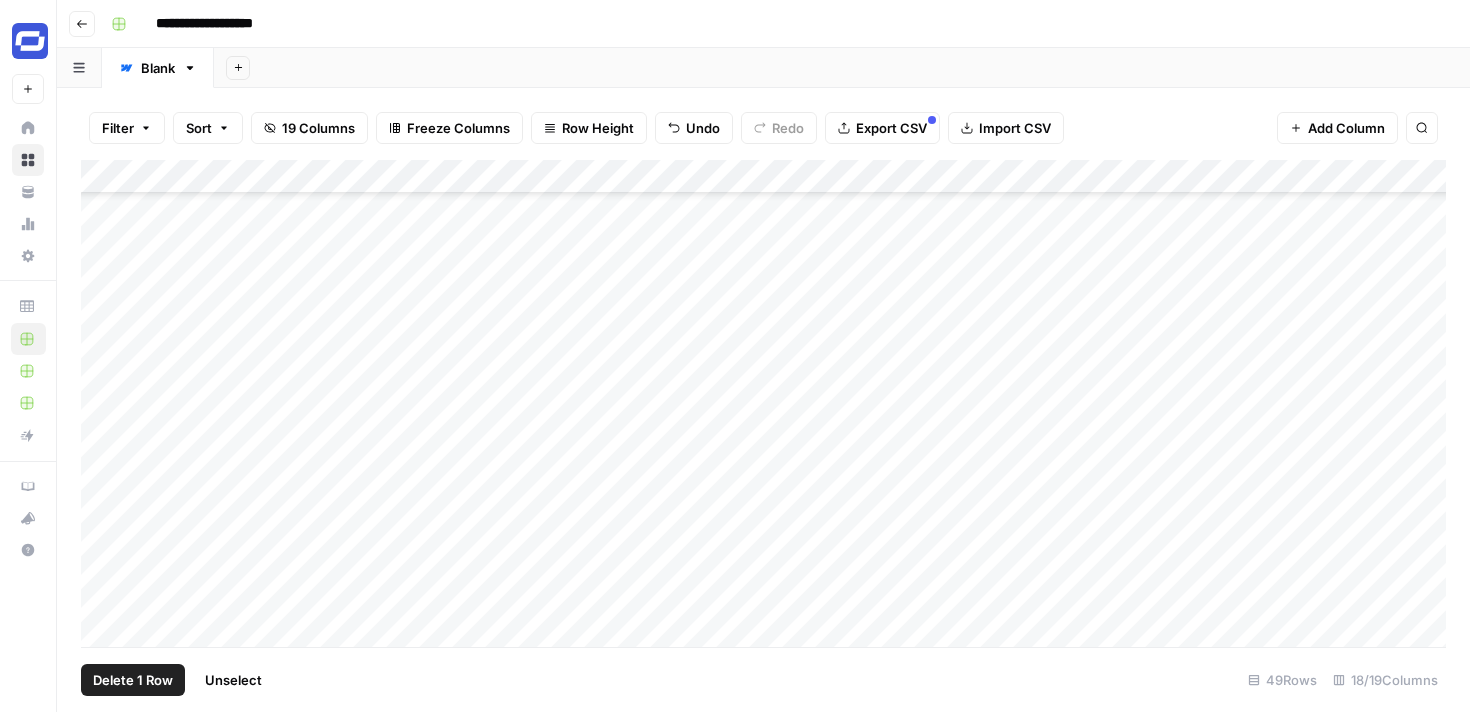 click on "Add Column" at bounding box center [763, 403] 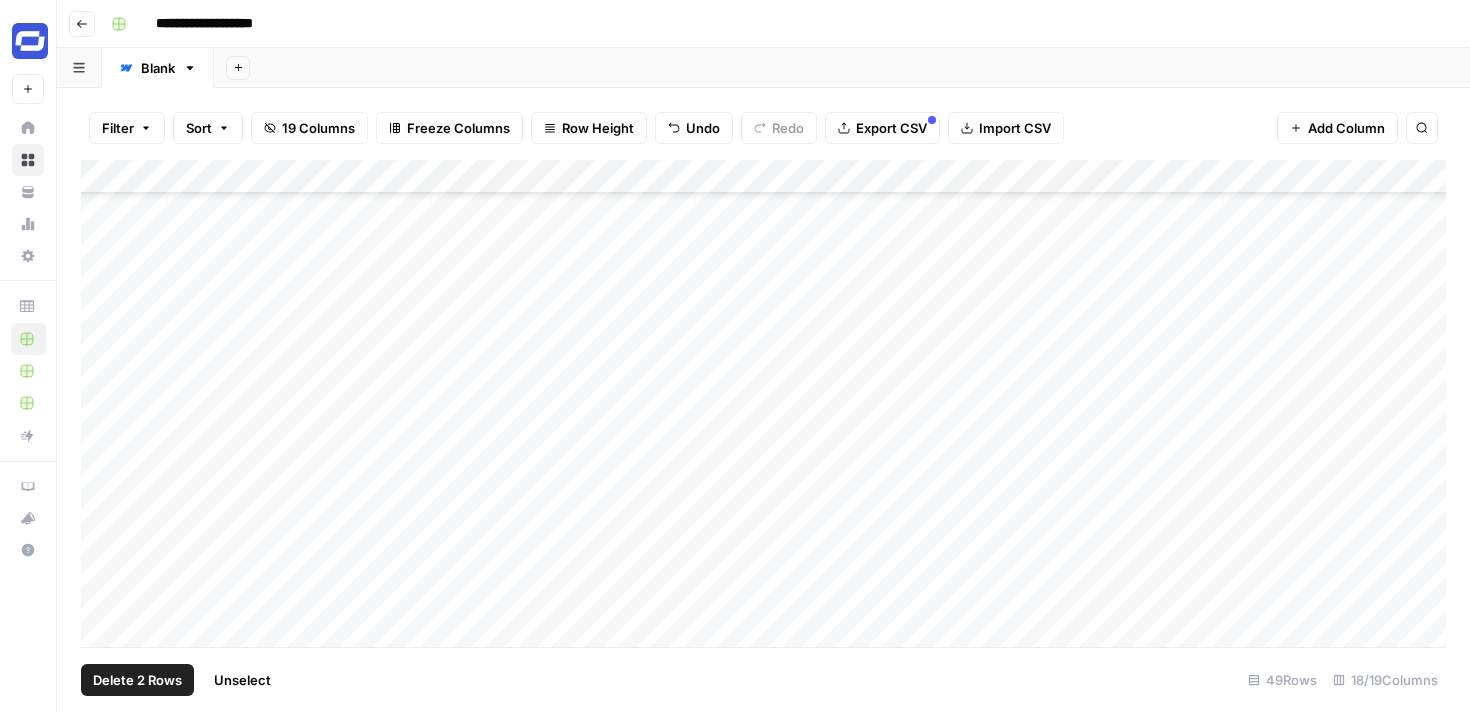 click on "Delete 2 Rows" at bounding box center [137, 680] 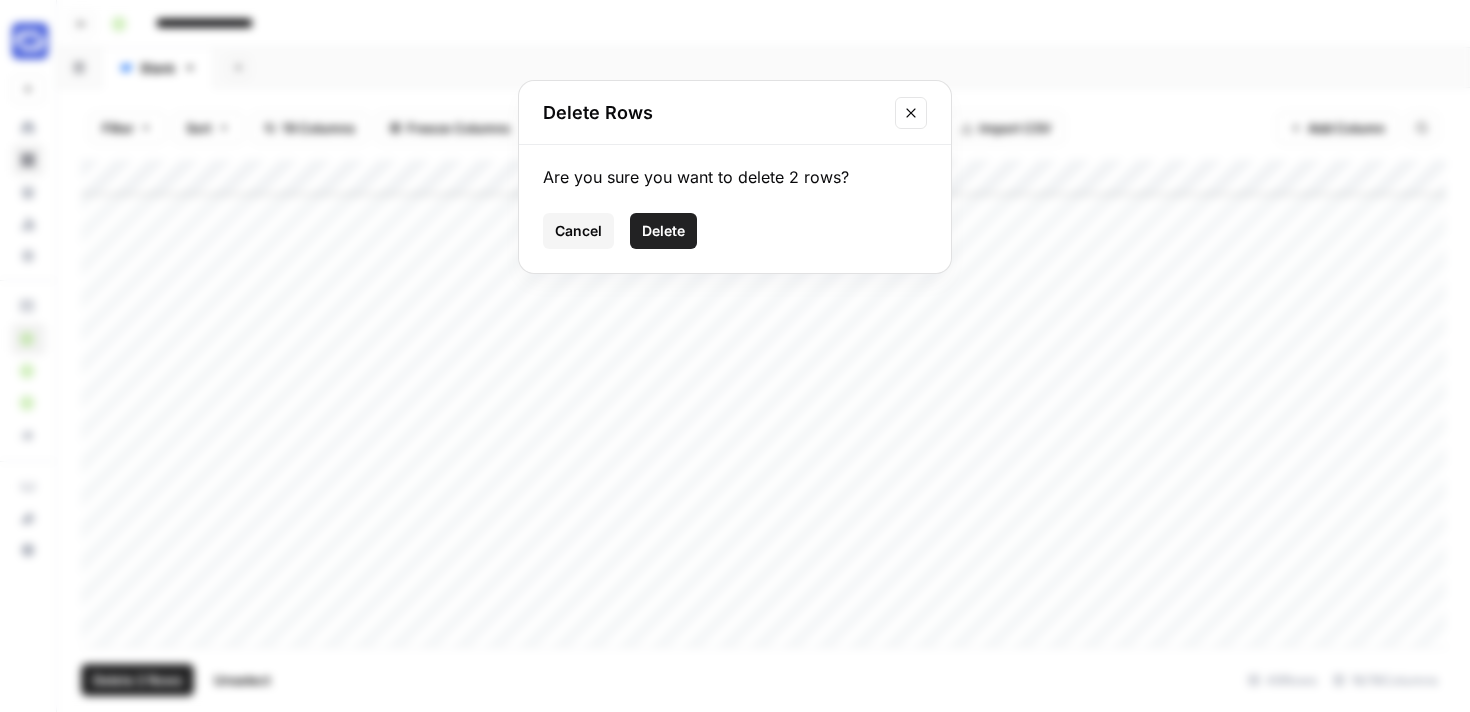 click on "Delete" at bounding box center [663, 231] 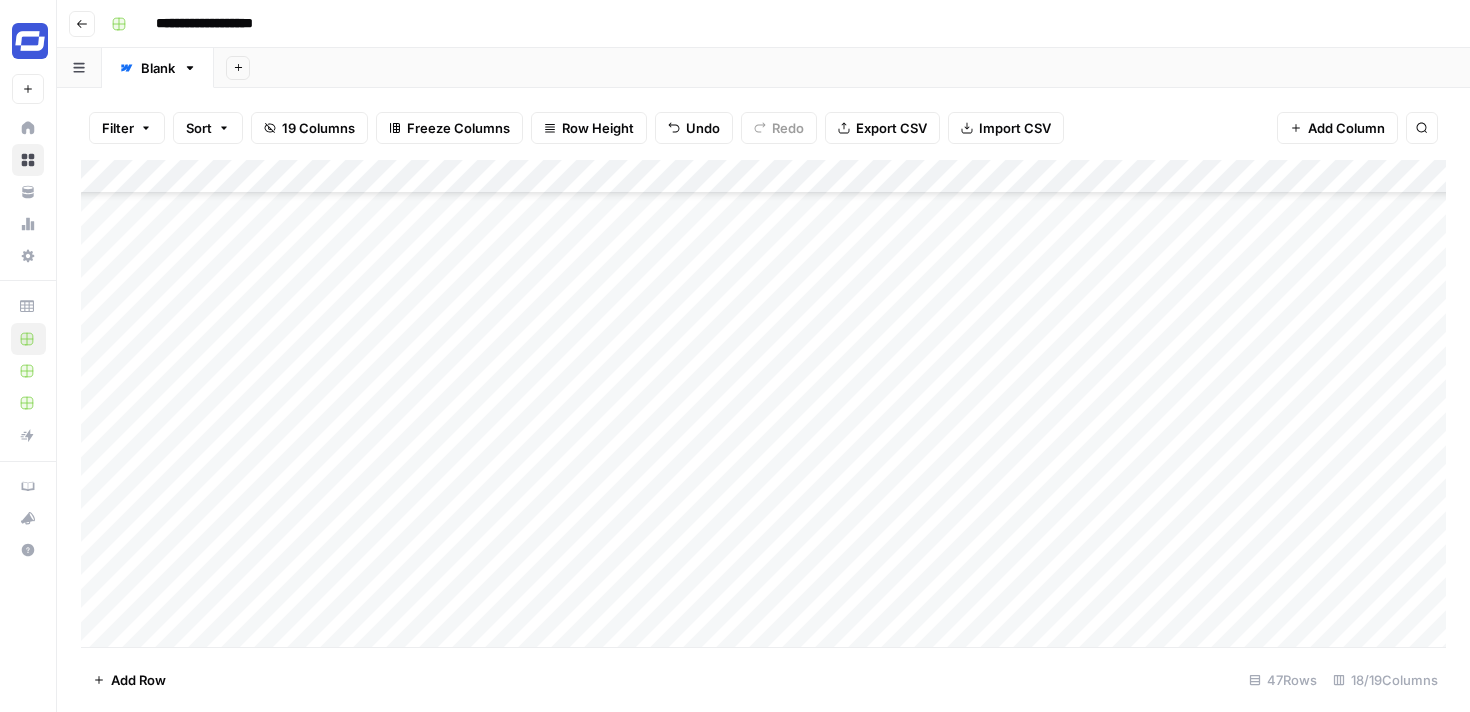 scroll, scrollTop: 551, scrollLeft: 0, axis: vertical 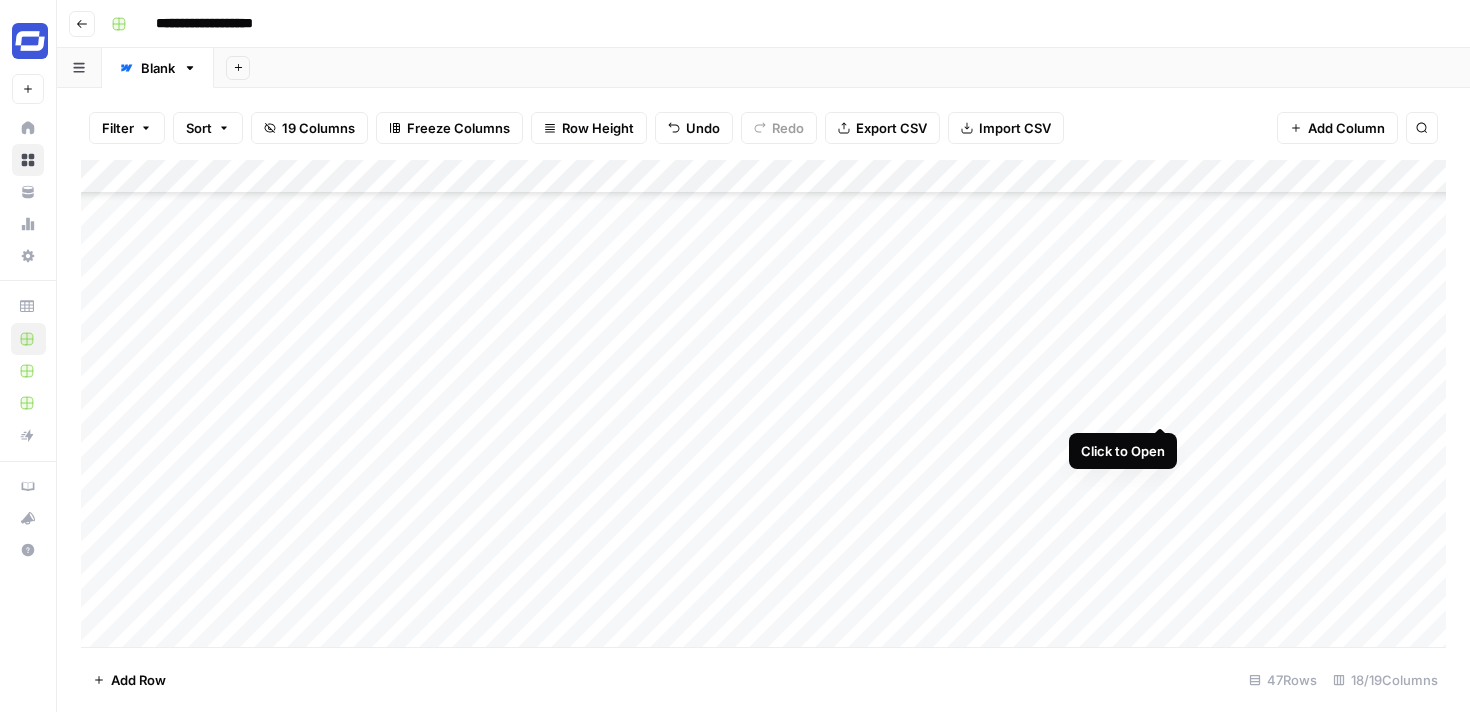click on "Add Column" at bounding box center [763, 403] 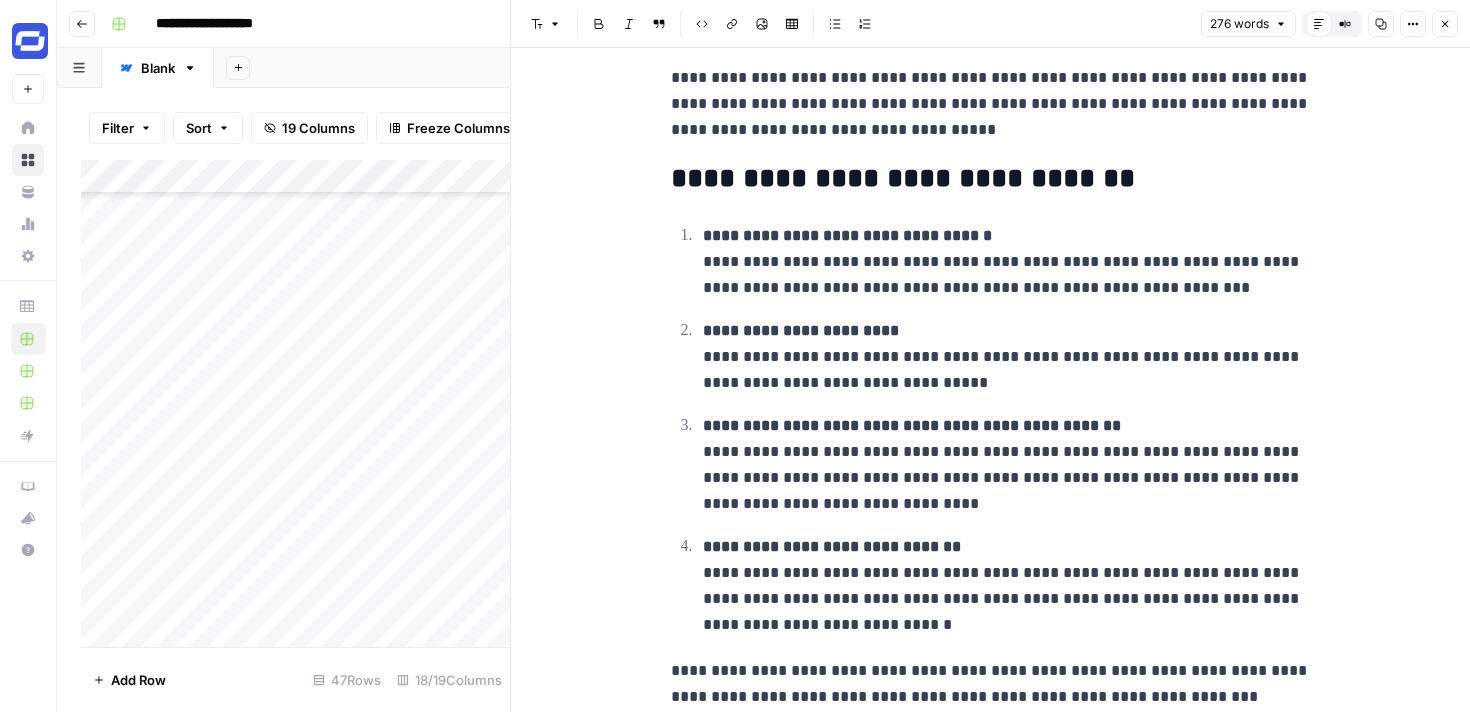 scroll, scrollTop: 0, scrollLeft: 0, axis: both 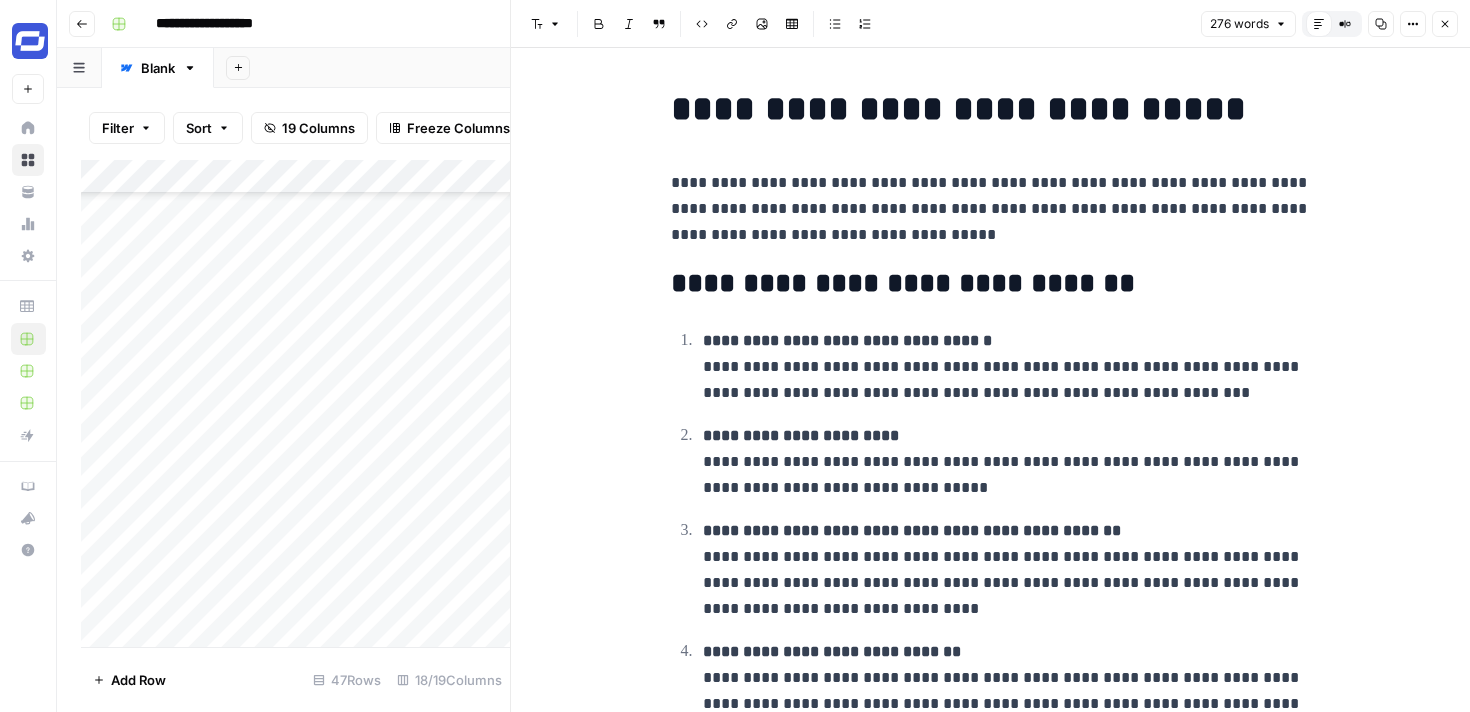 click 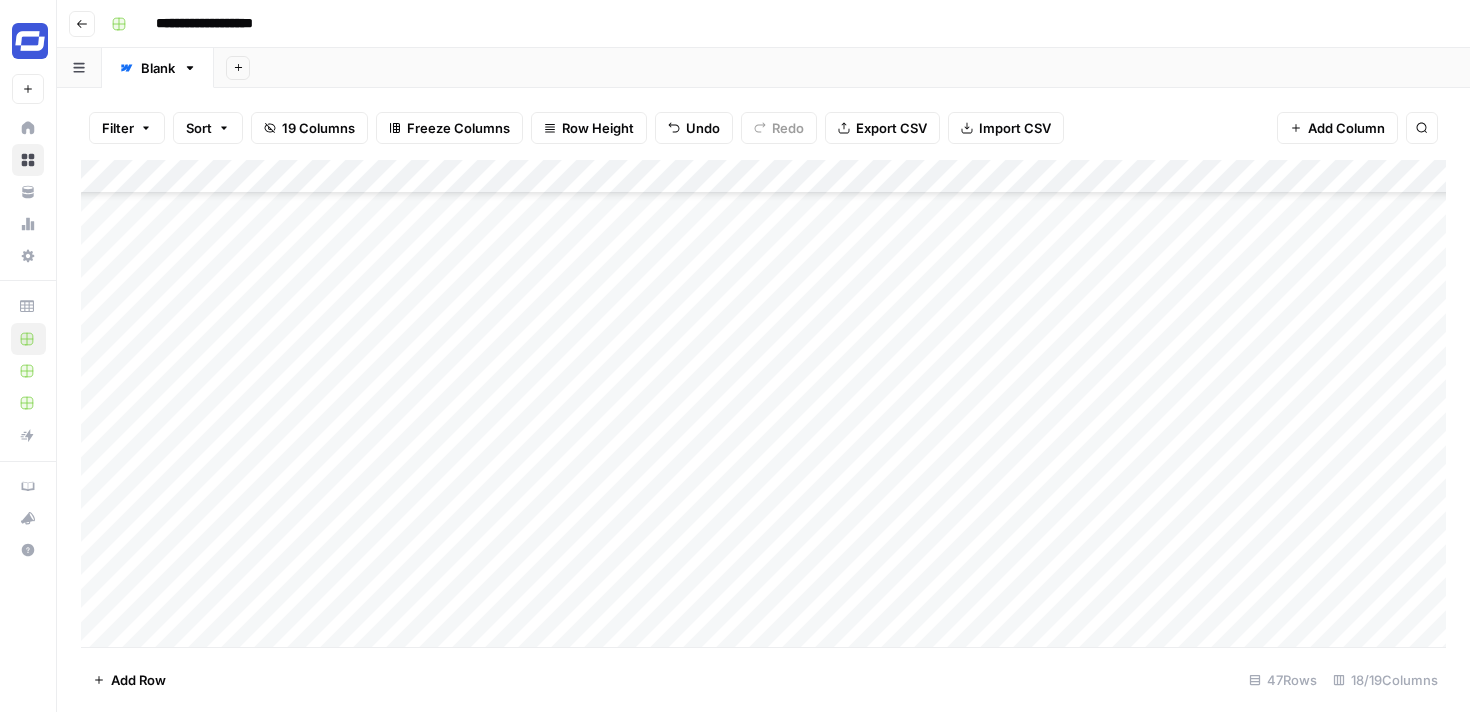scroll, scrollTop: 860, scrollLeft: 0, axis: vertical 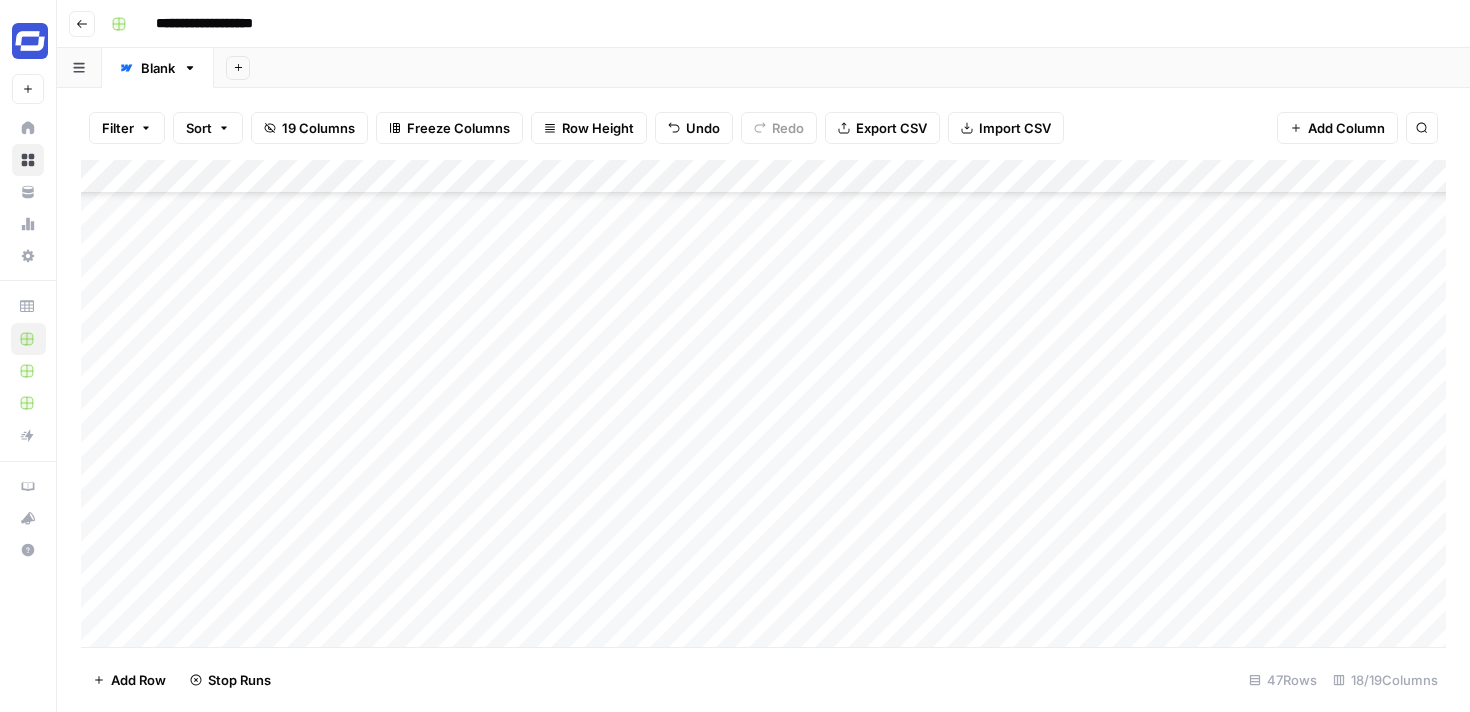 click on "Add Column" at bounding box center (763, 403) 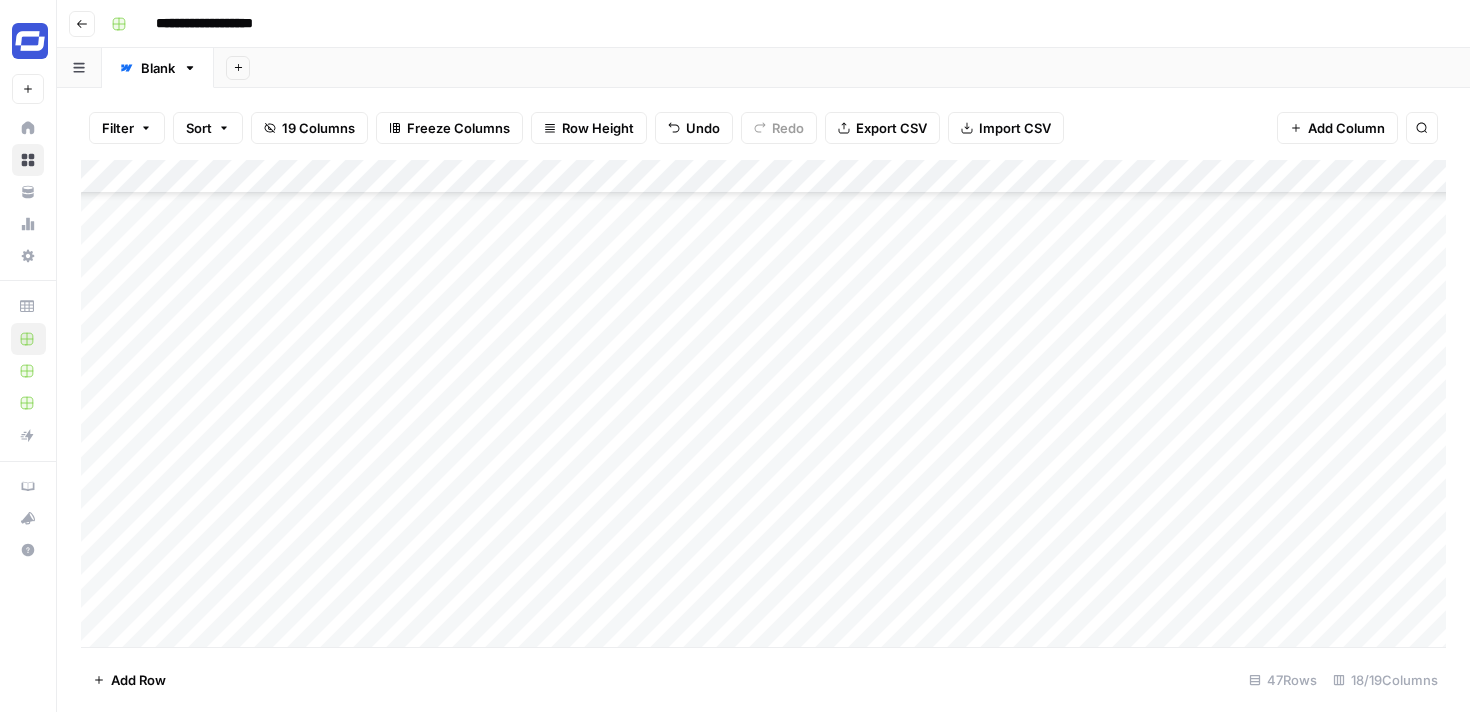 scroll, scrollTop: 1084, scrollLeft: 0, axis: vertical 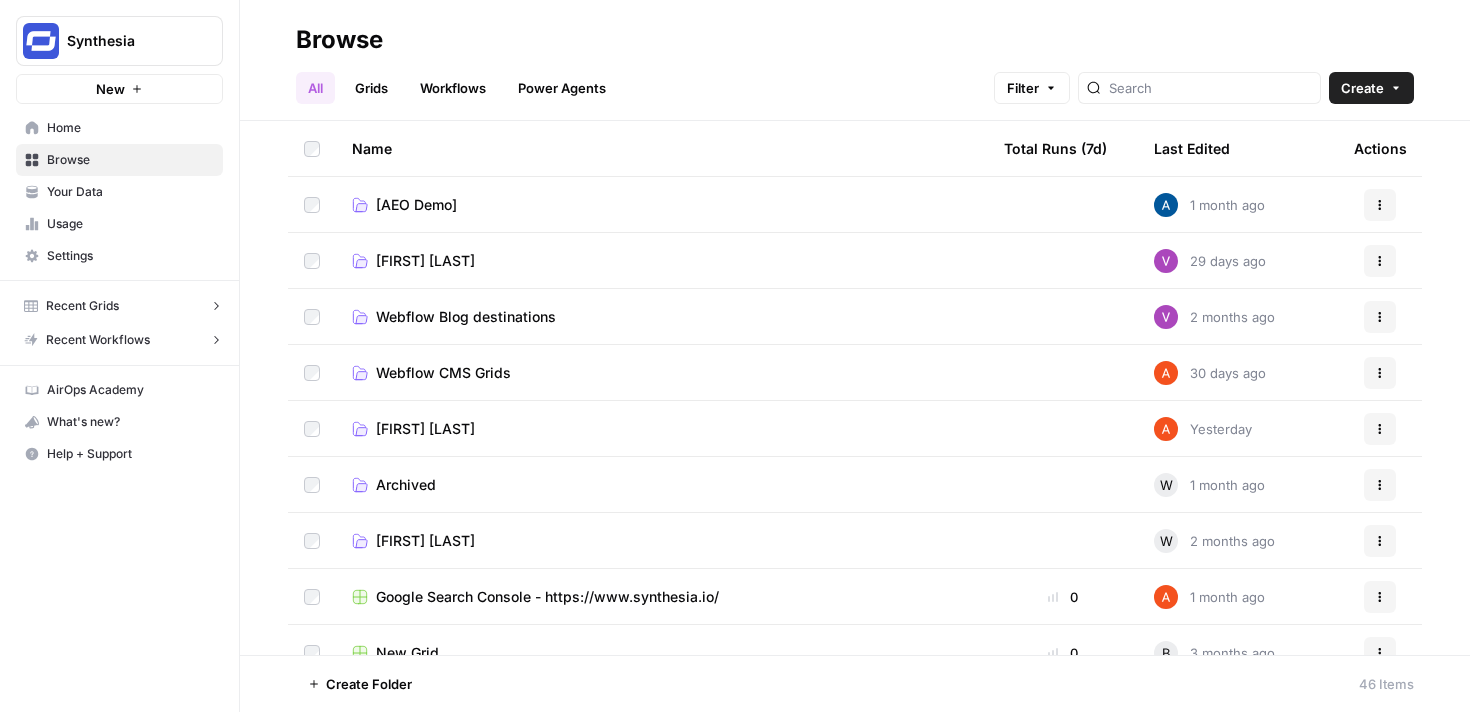 click at bounding box center [1199, 88] 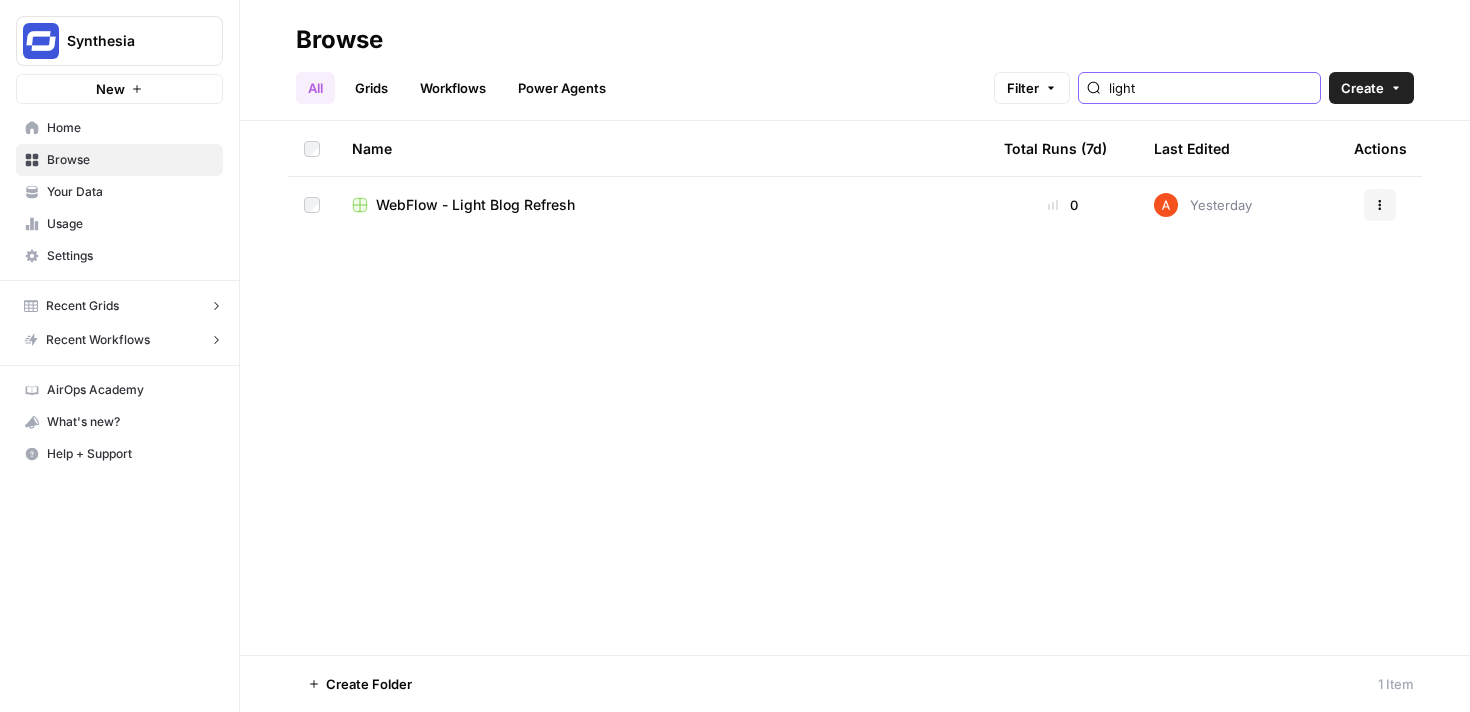 type on "light" 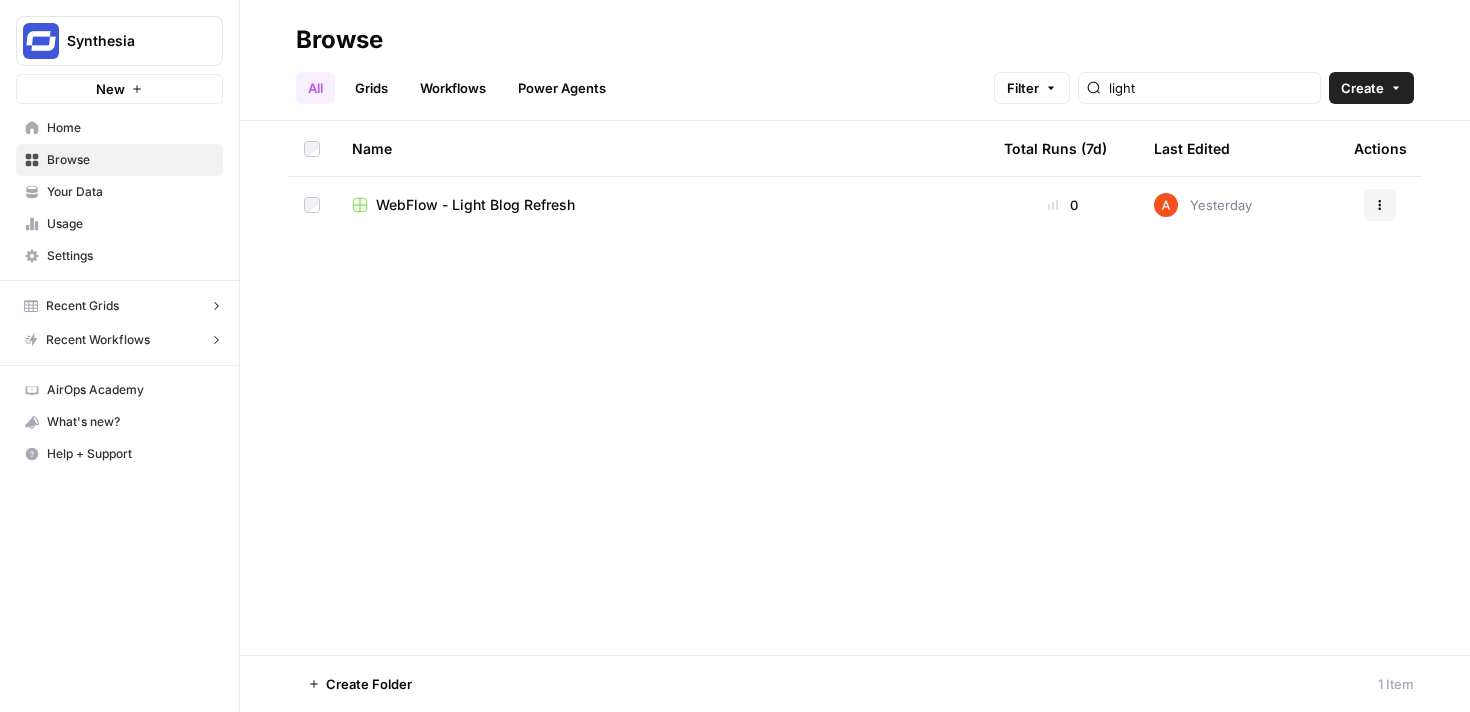 click on "Grids" at bounding box center [371, 88] 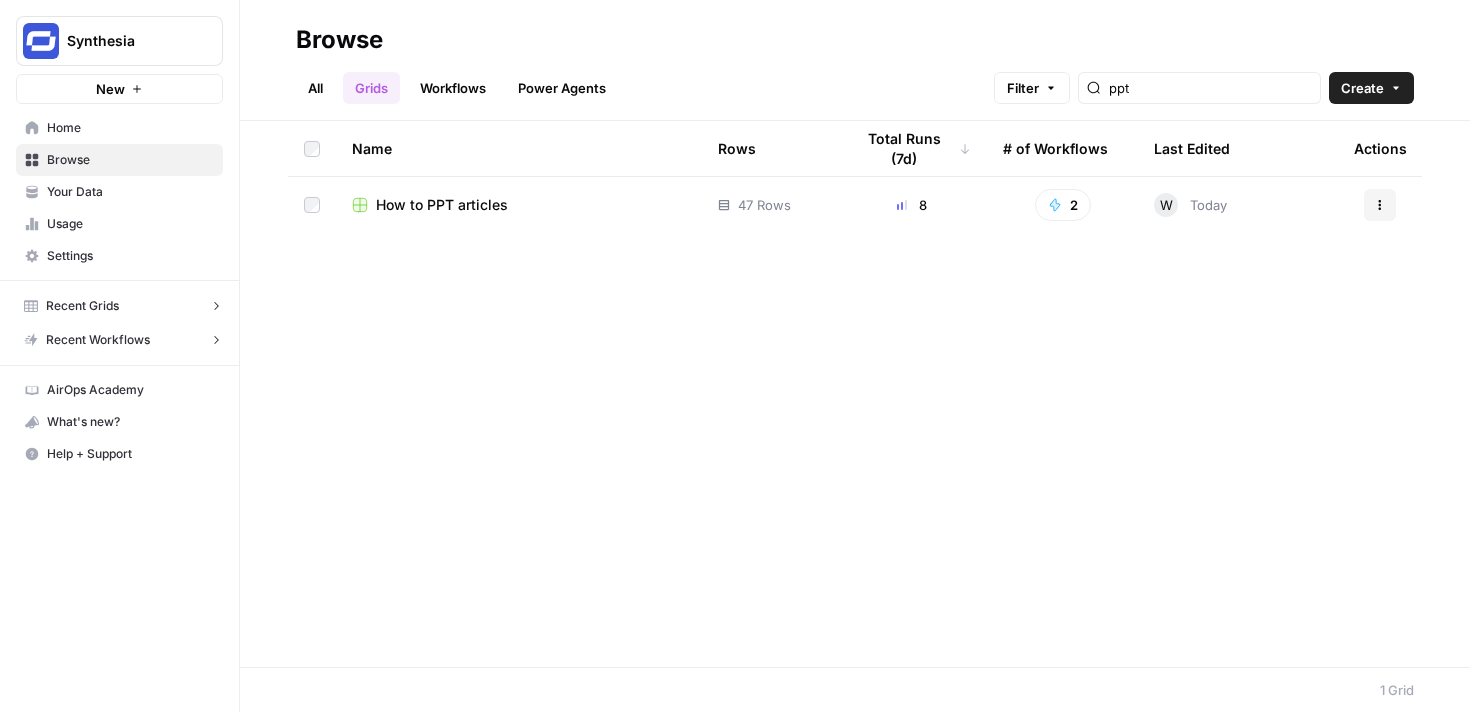 click on "Workflows" at bounding box center [453, 88] 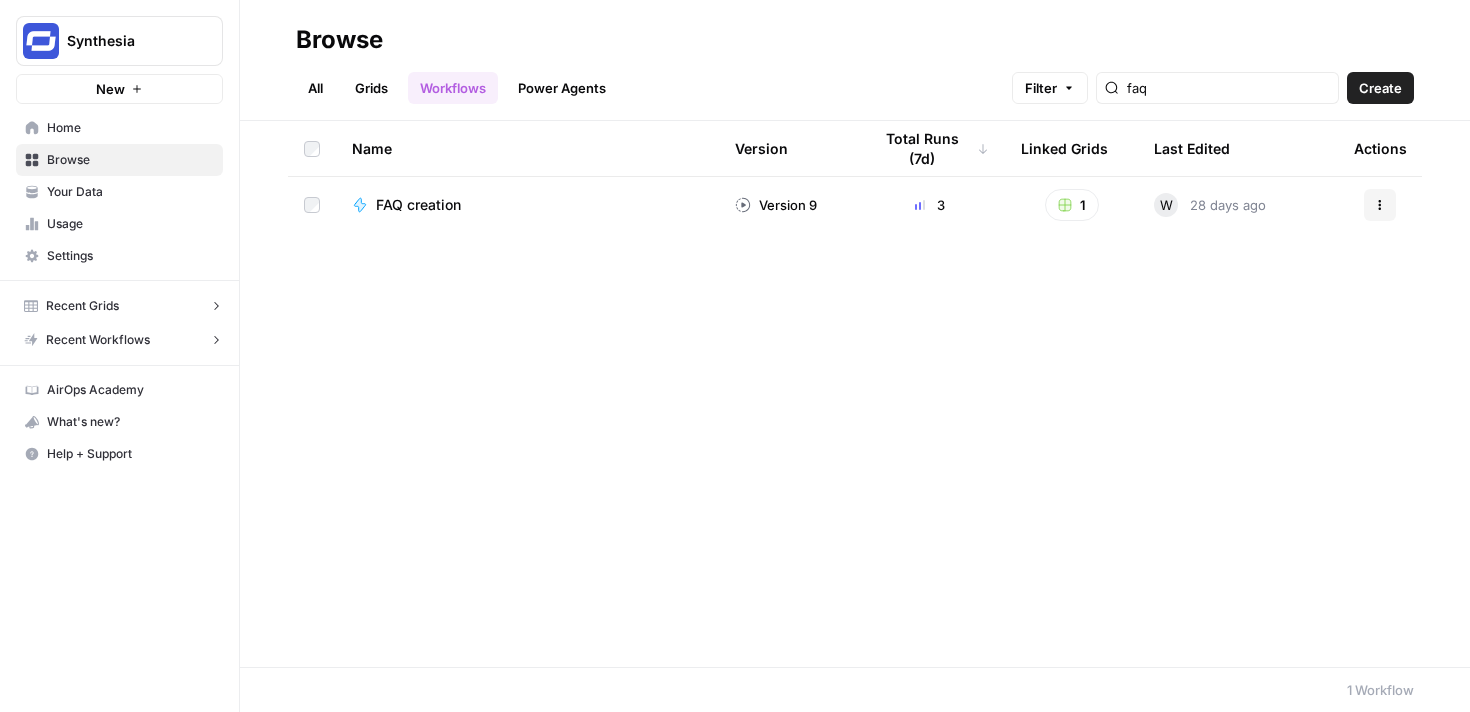 click on "Grids" at bounding box center (371, 88) 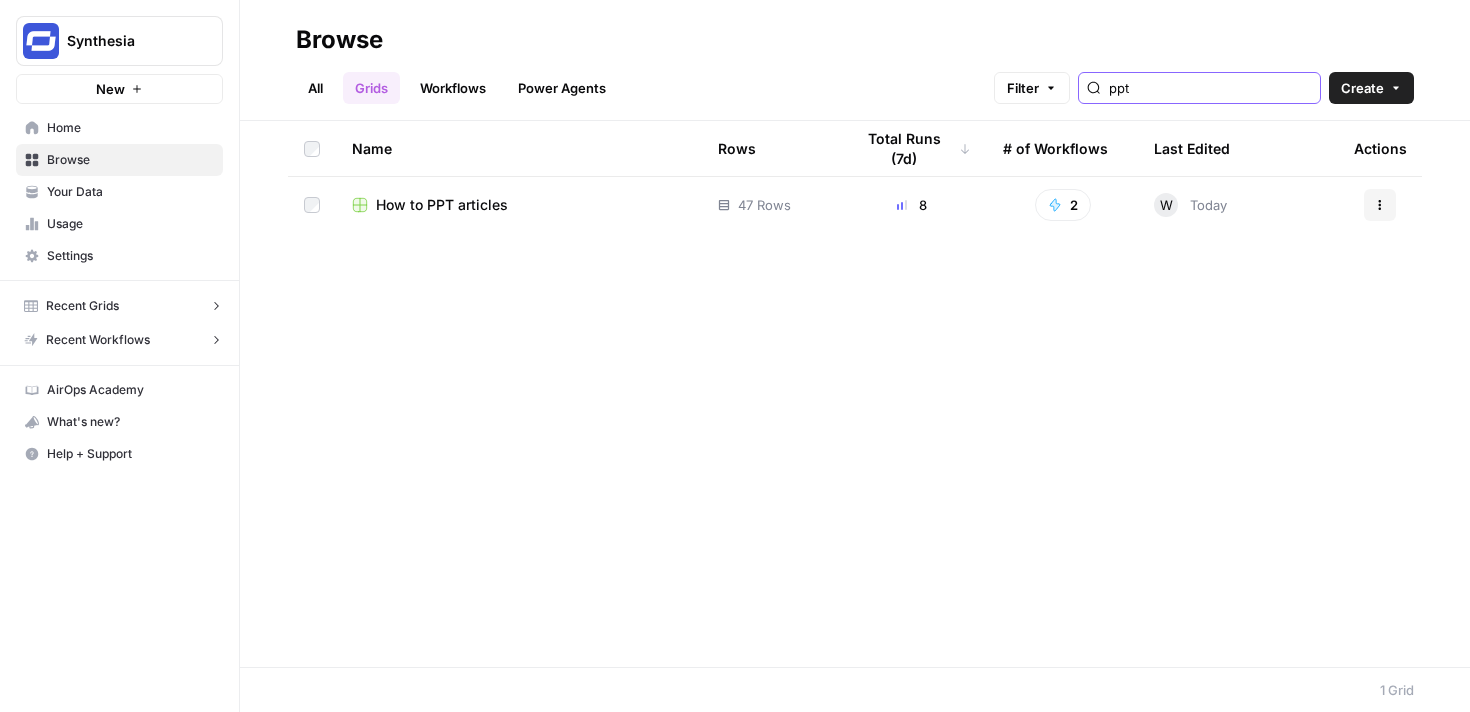 drag, startPoint x: 1251, startPoint y: 95, endPoint x: 1087, endPoint y: 95, distance: 164 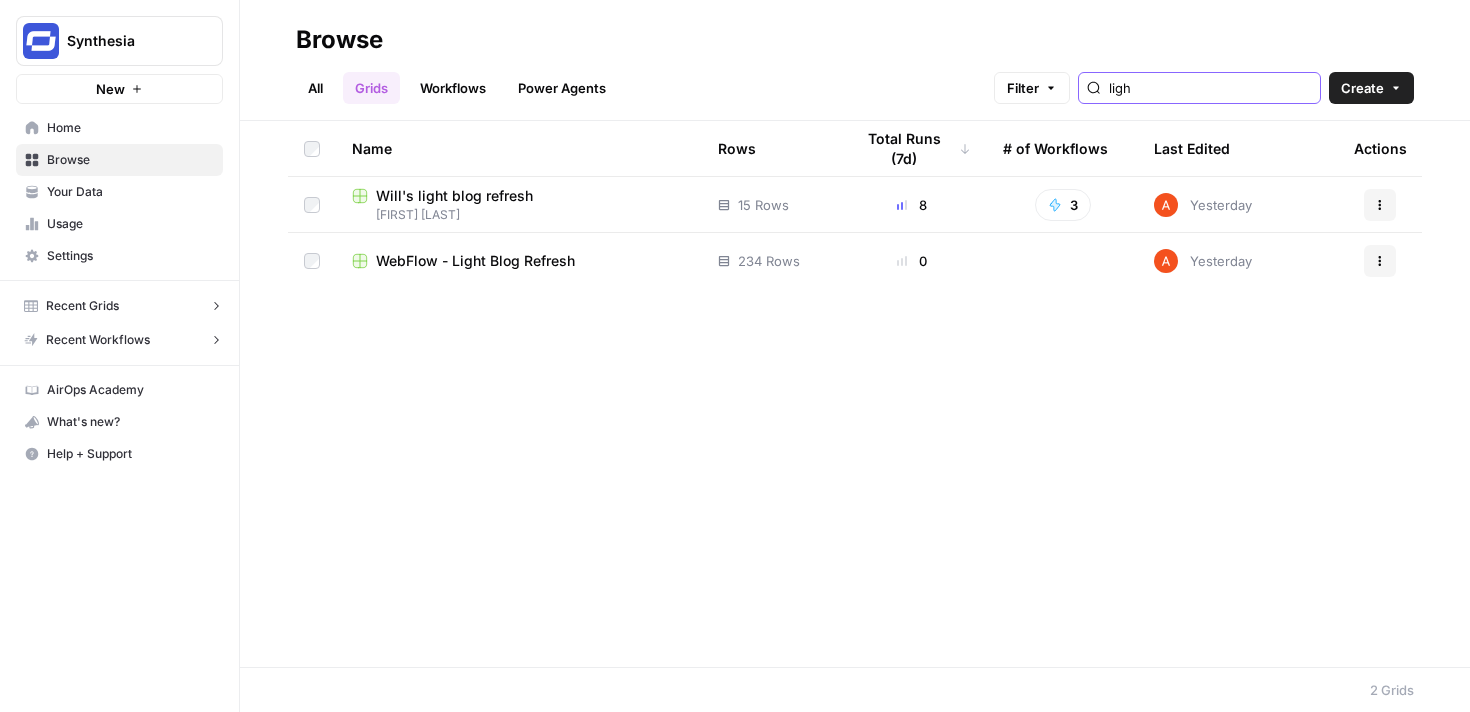 type on "ligh" 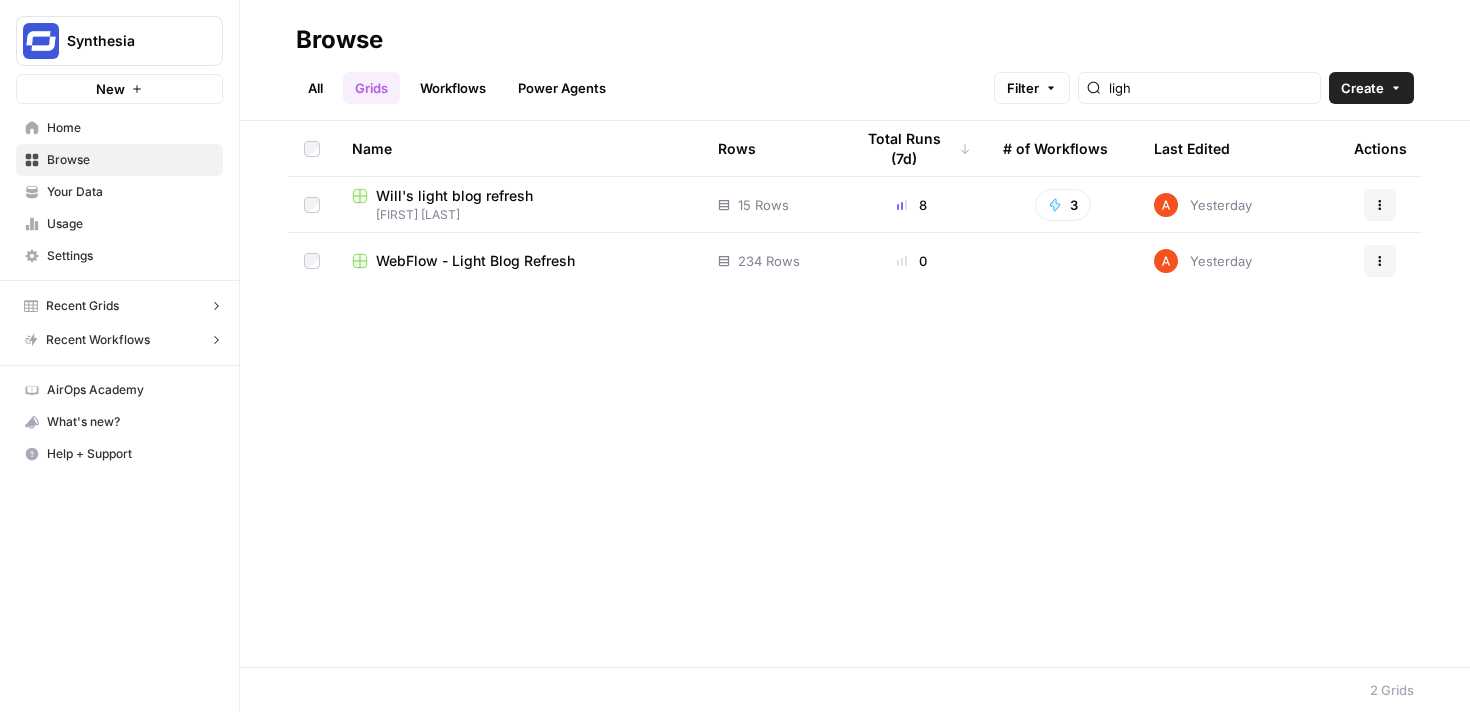 click on "Will's light blog refresh" at bounding box center (454, 196) 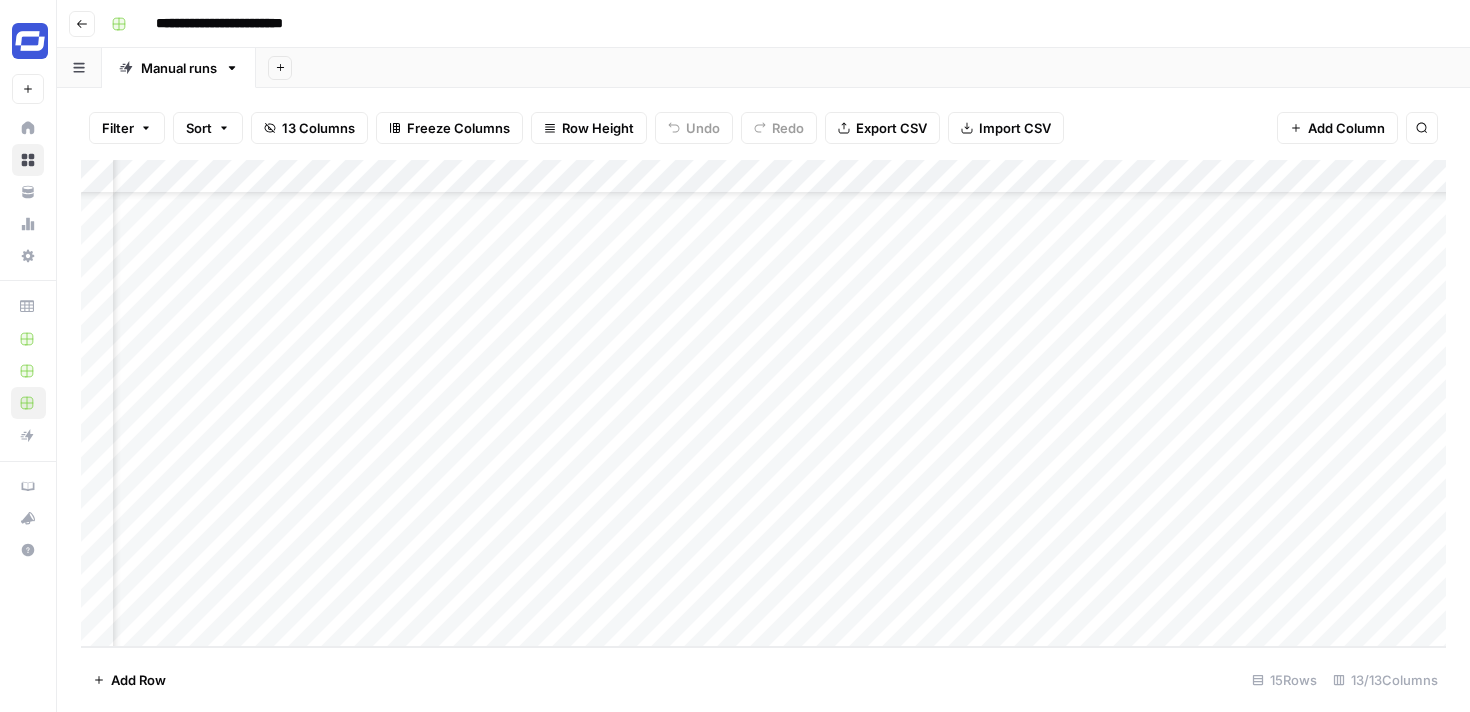 scroll, scrollTop: 89, scrollLeft: 0, axis: vertical 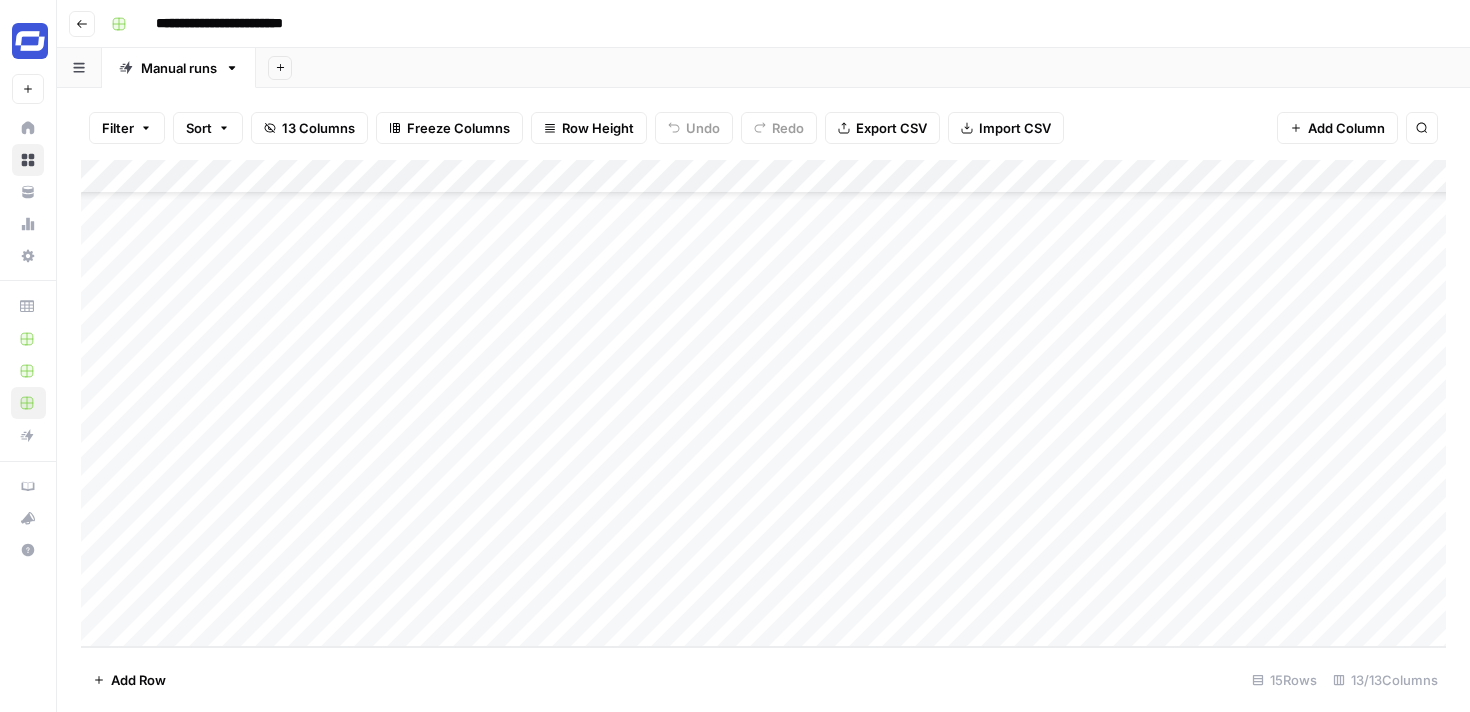 click on "Add Column" at bounding box center (763, 403) 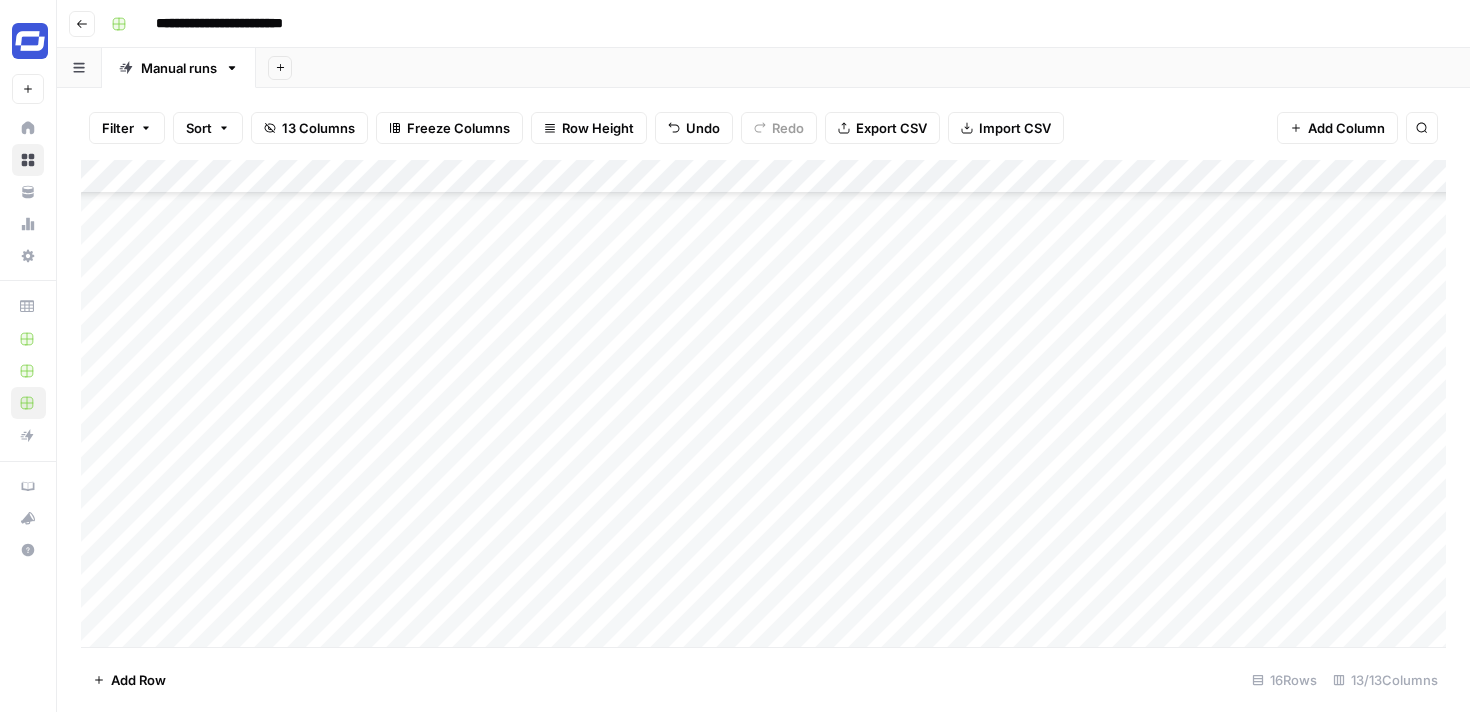 scroll, scrollTop: 123, scrollLeft: 0, axis: vertical 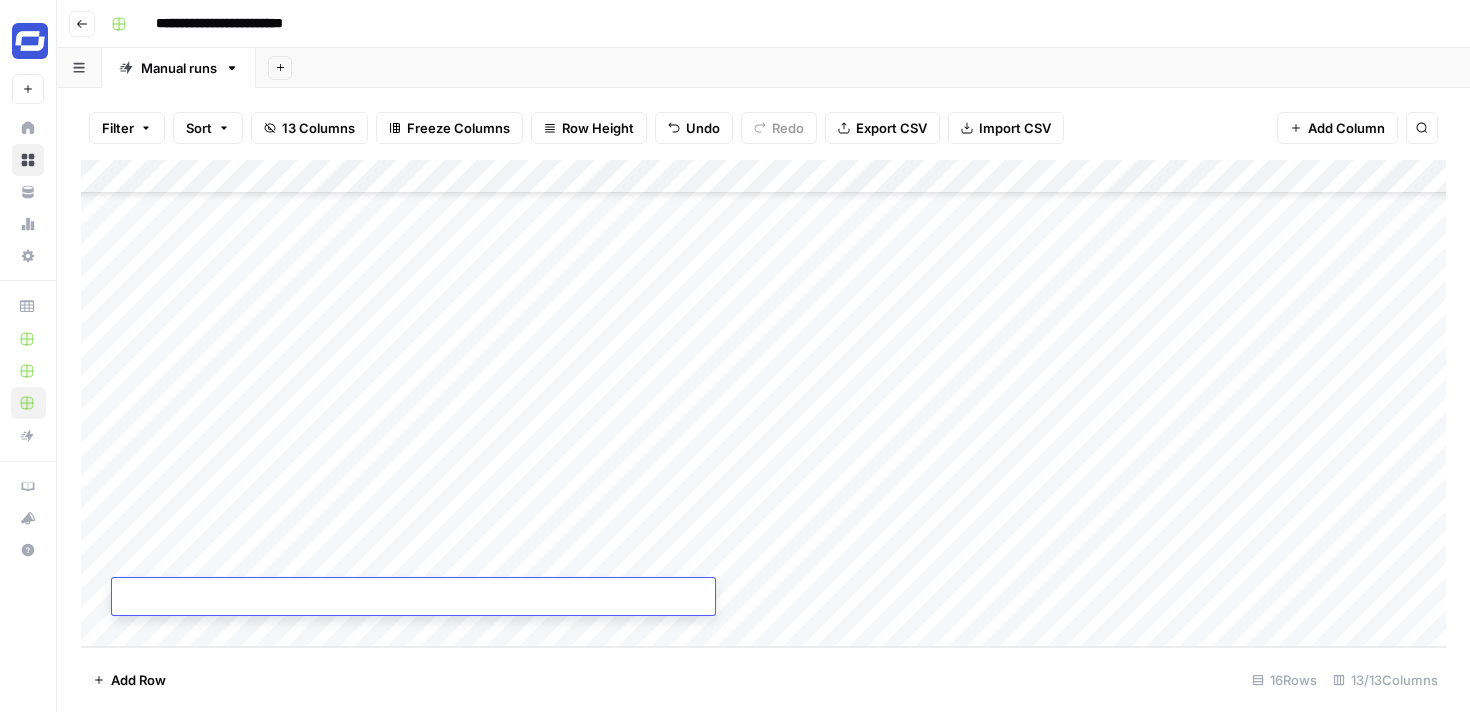 click at bounding box center [413, 598] 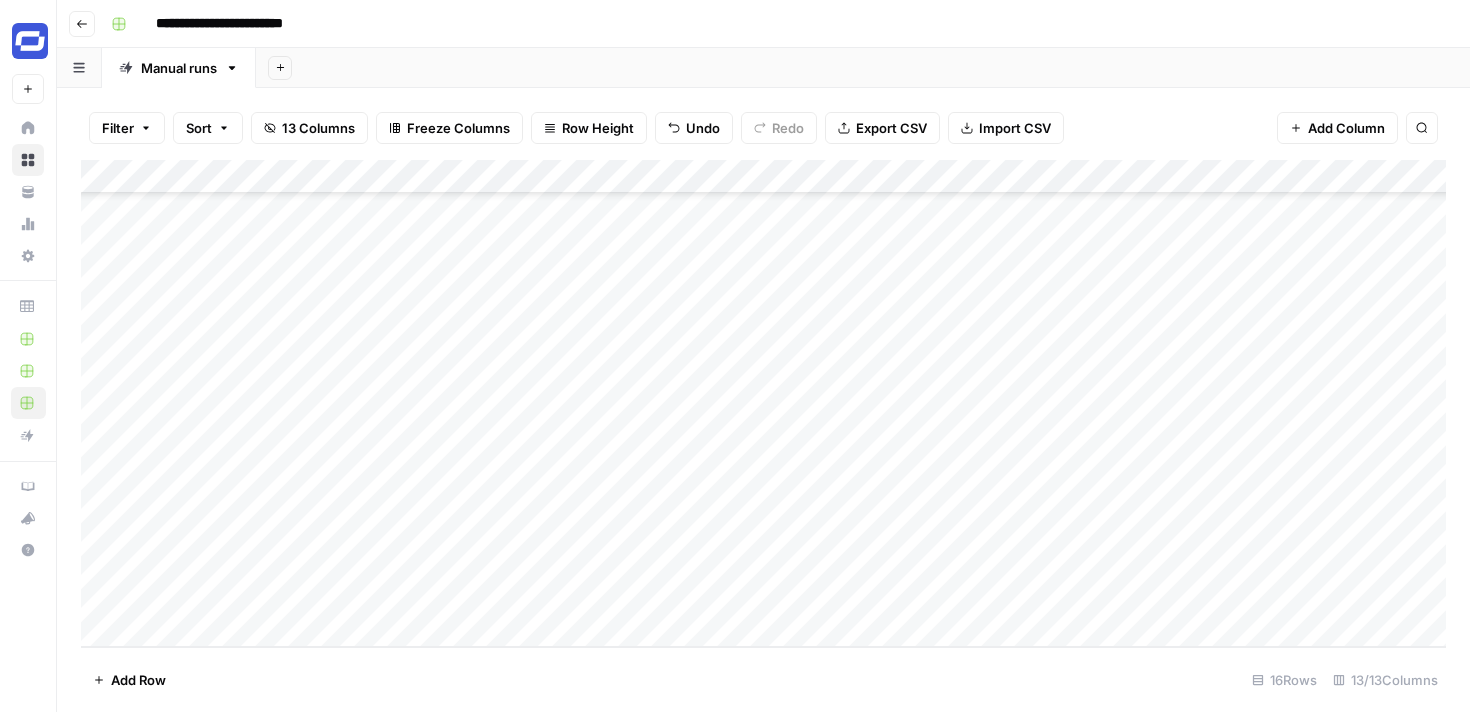 click on "Add Column" at bounding box center (763, 403) 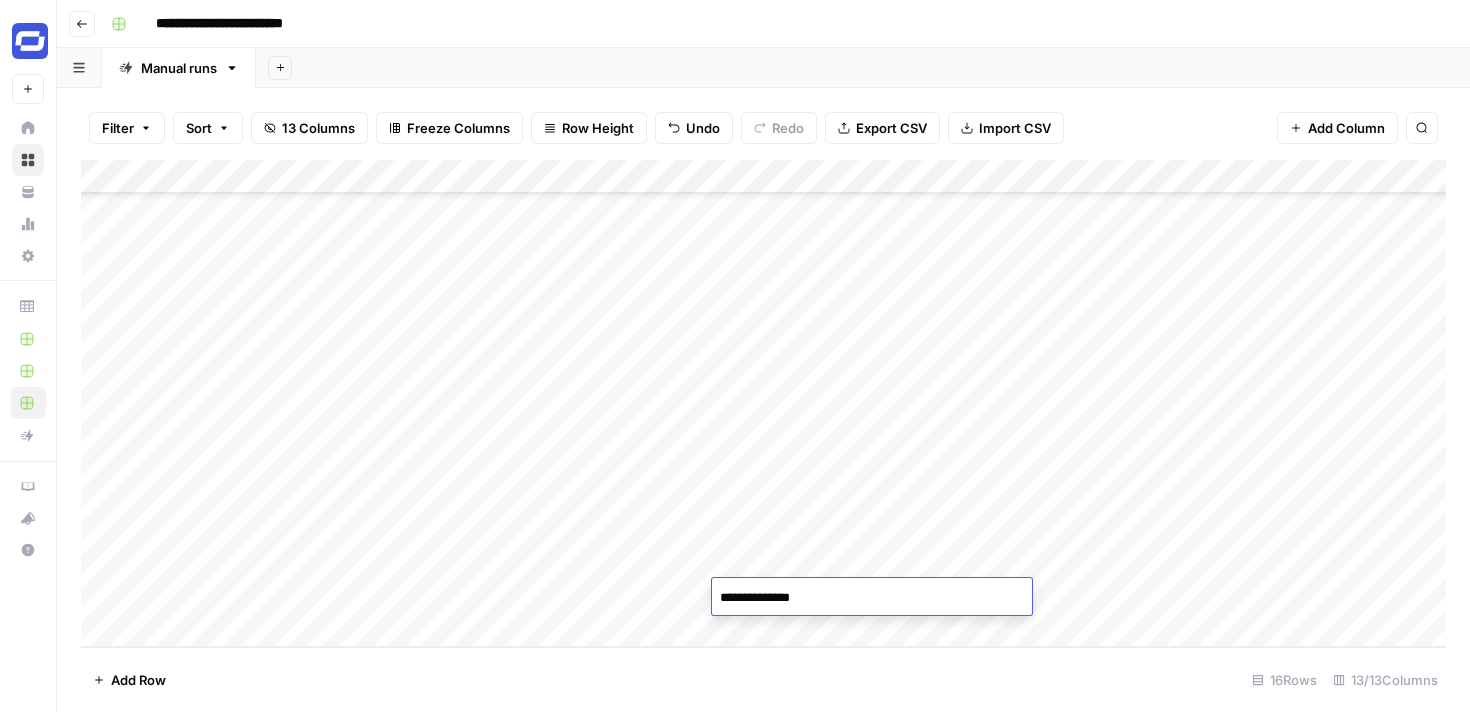 type on "**********" 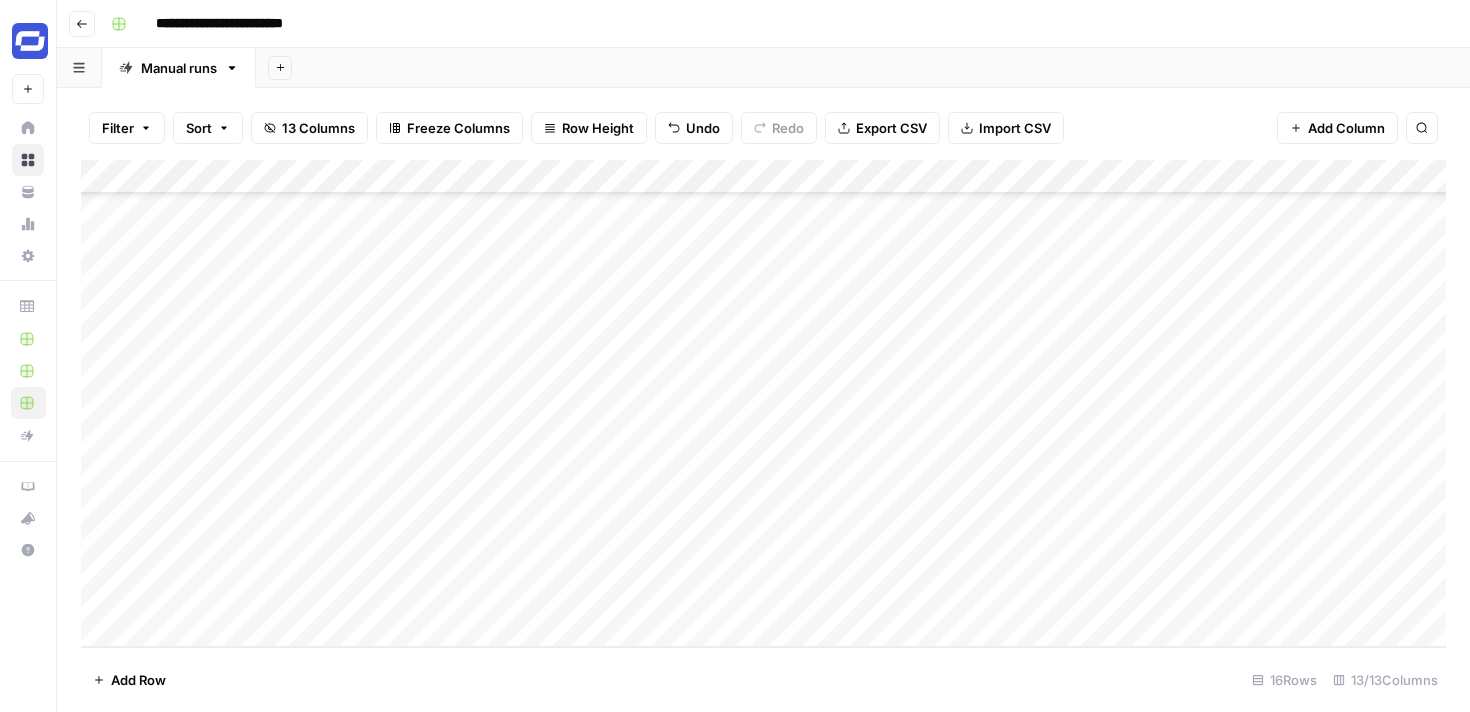 click on "Add Column" at bounding box center [763, 403] 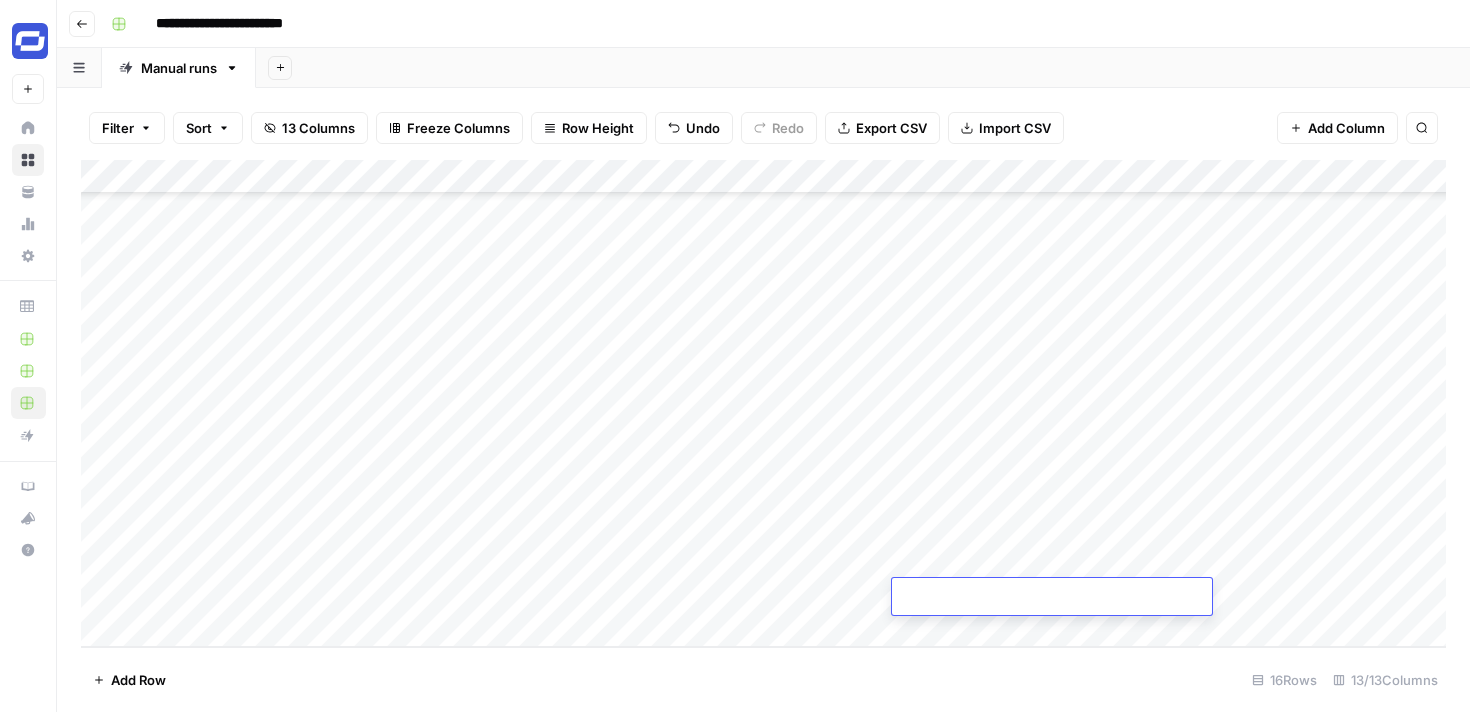 click at bounding box center (1052, 598) 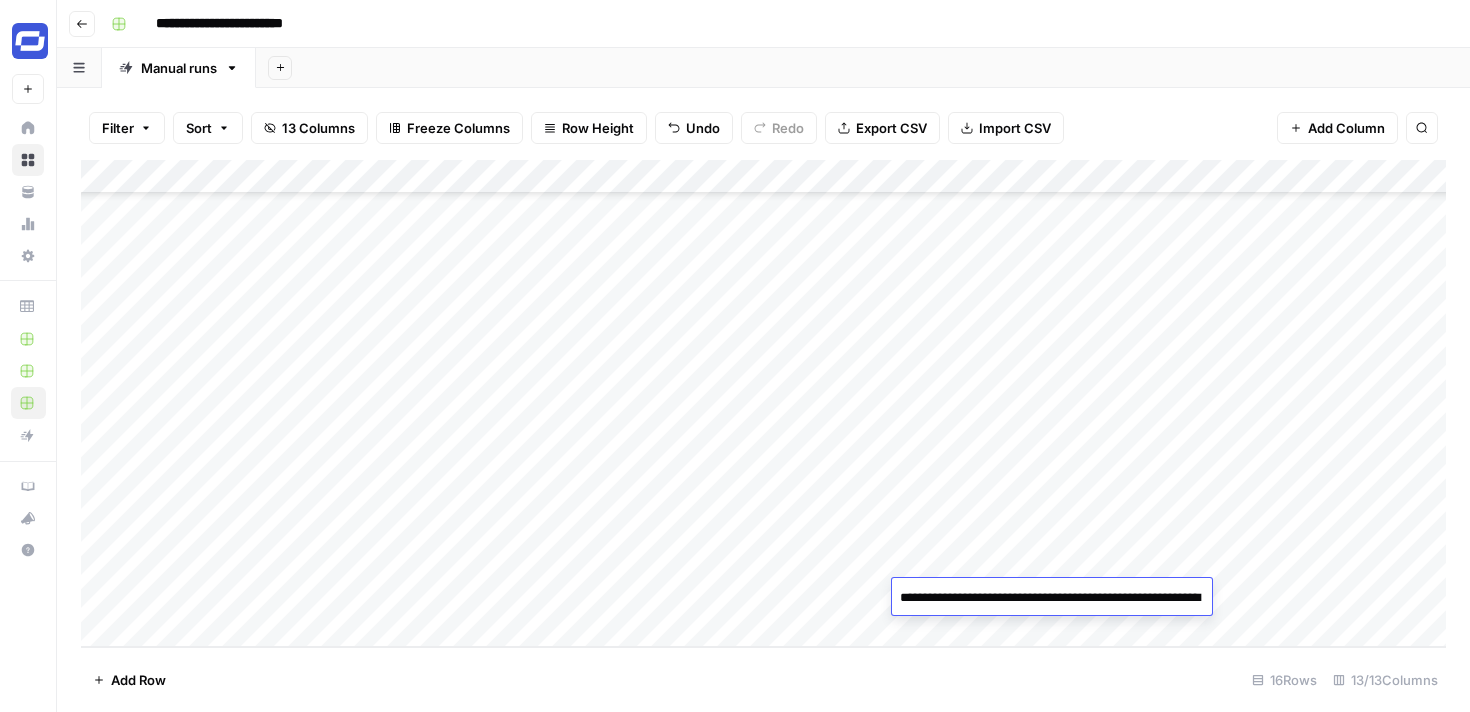 scroll, scrollTop: 2123, scrollLeft: 0, axis: vertical 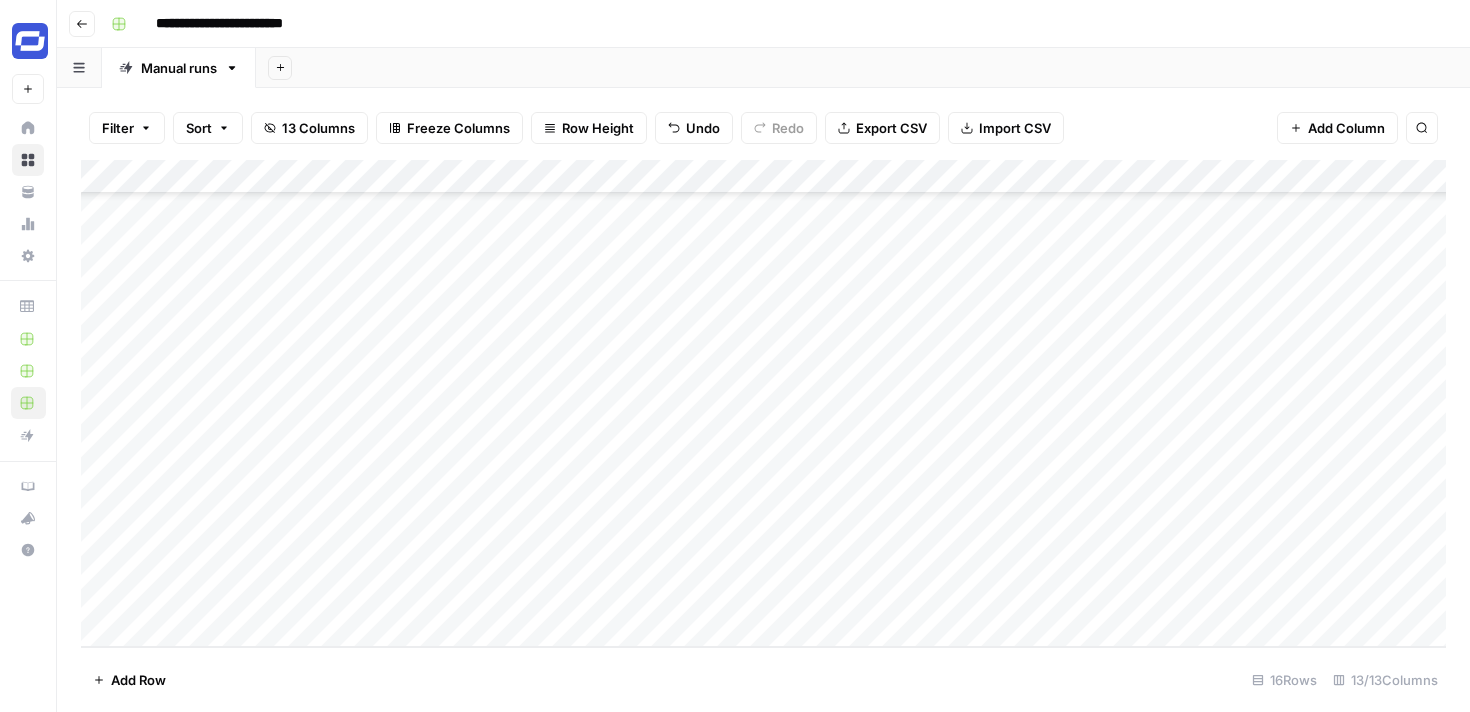 click on "Add Column" at bounding box center [763, 403] 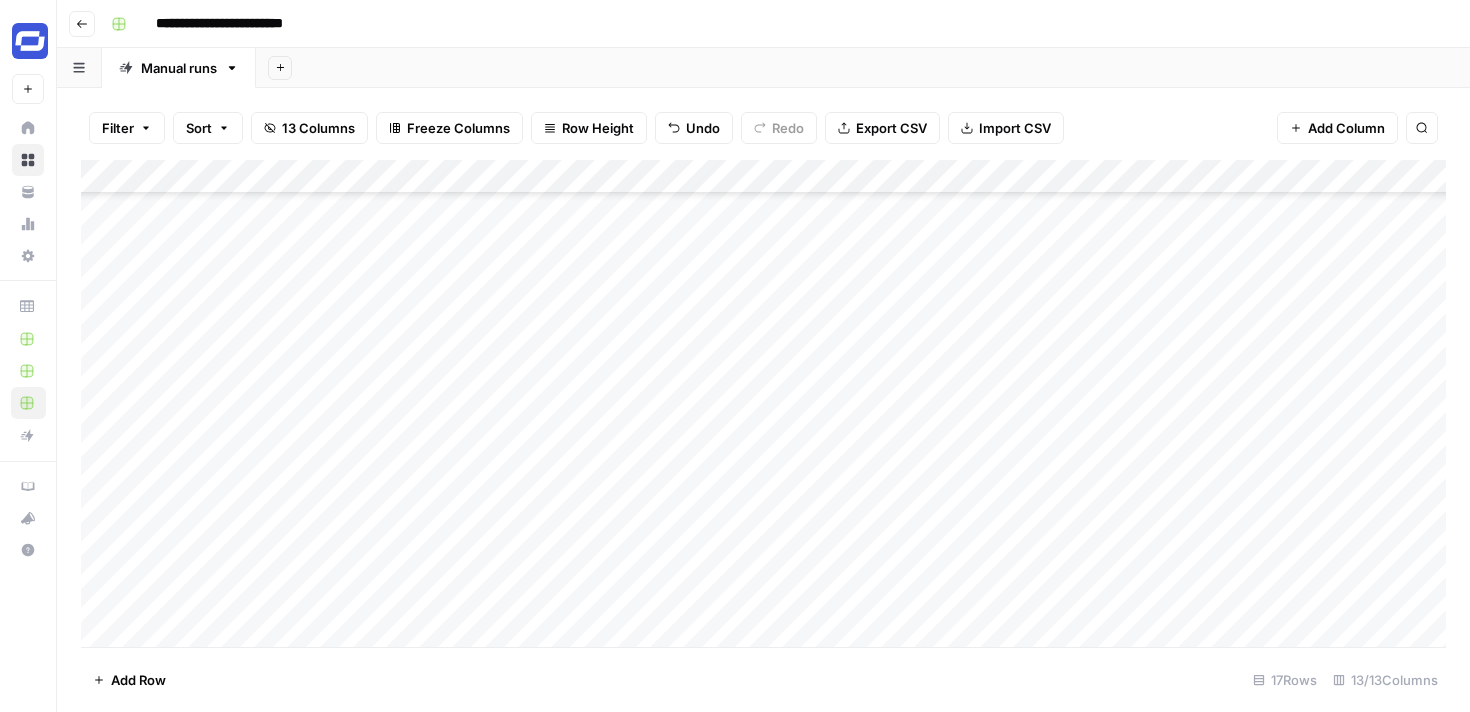 scroll, scrollTop: 157, scrollLeft: 0, axis: vertical 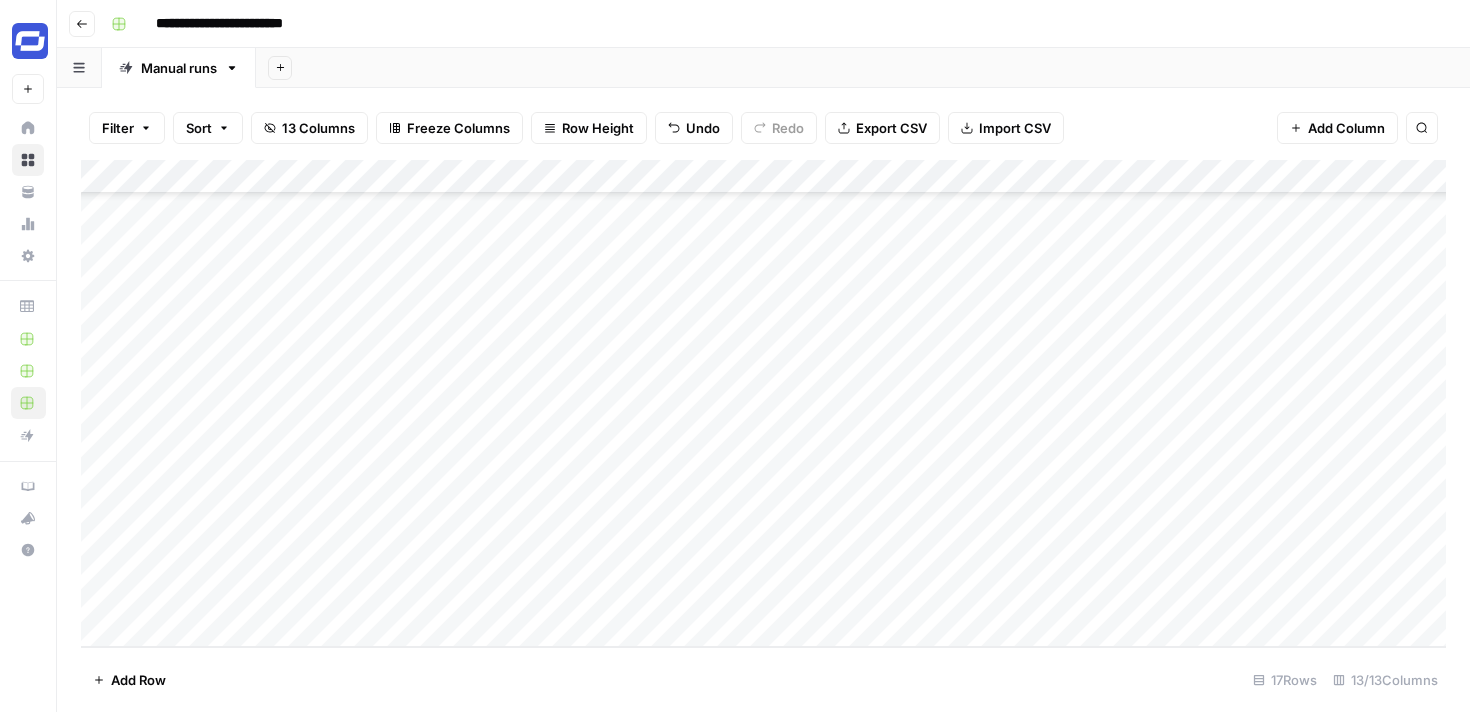 click on "Add Column" at bounding box center [763, 403] 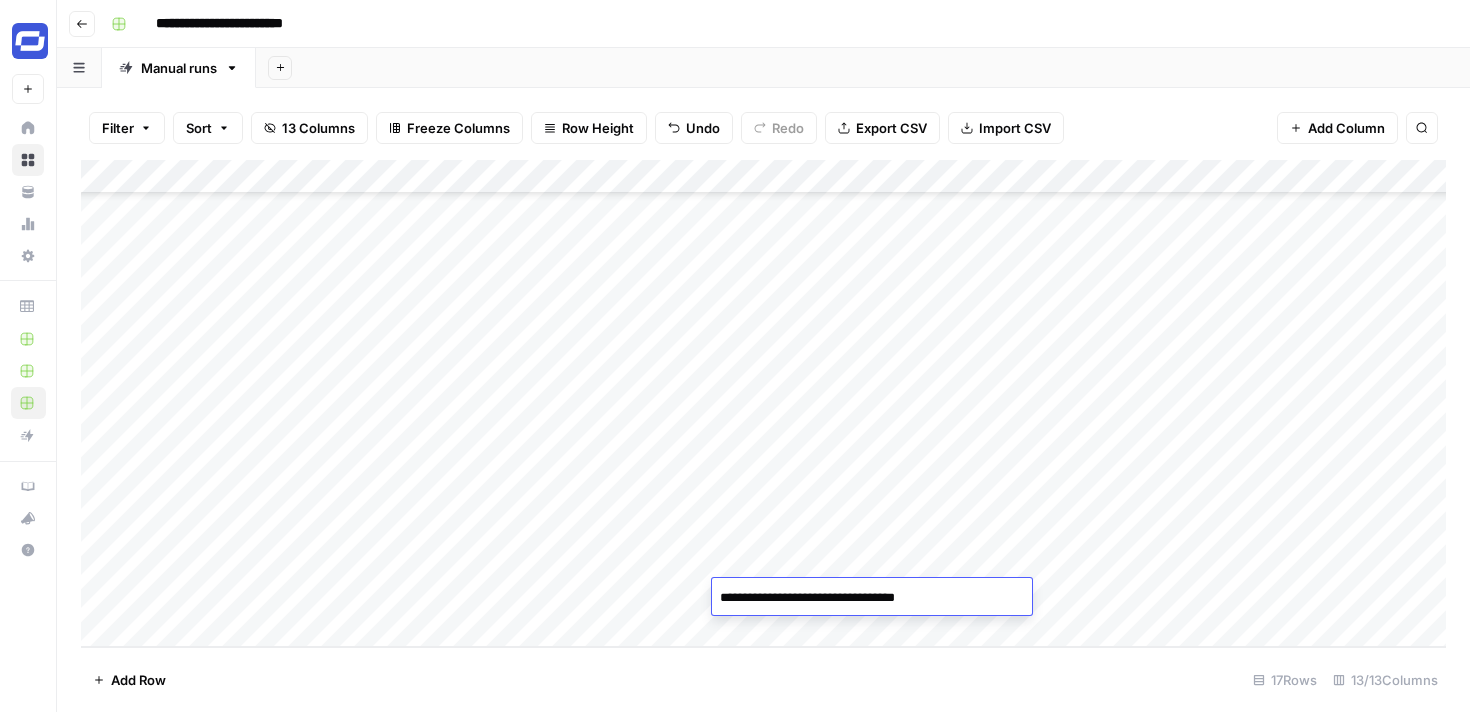 type on "**********" 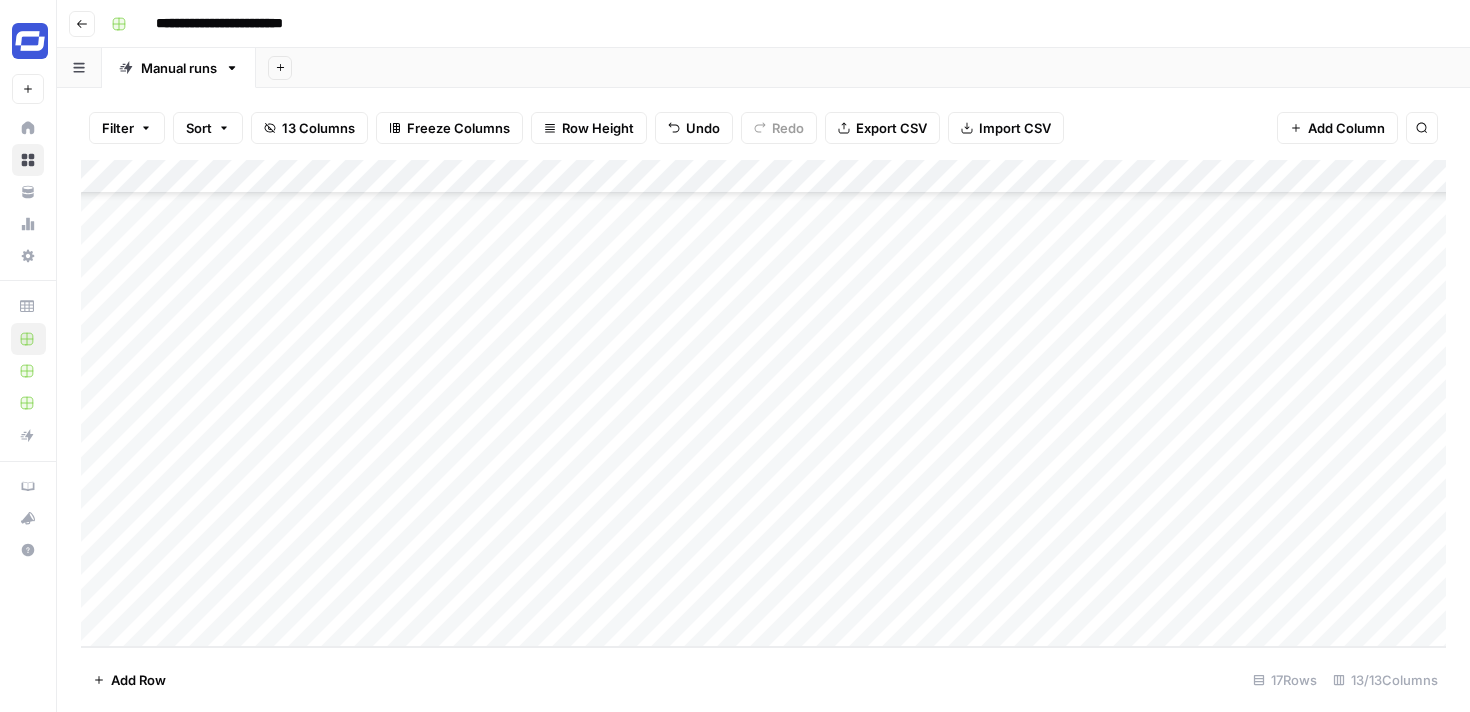 click on "Add Column" at bounding box center (763, 403) 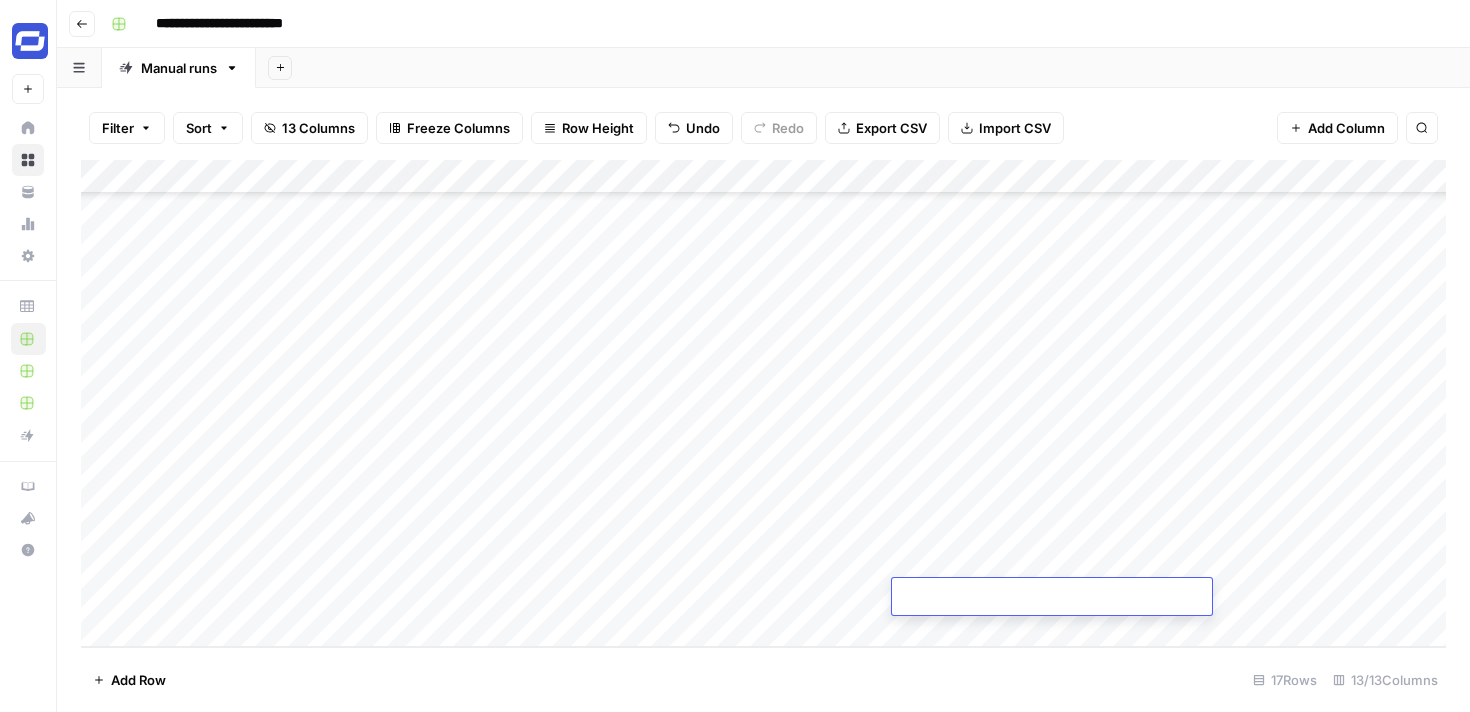 type on "**********" 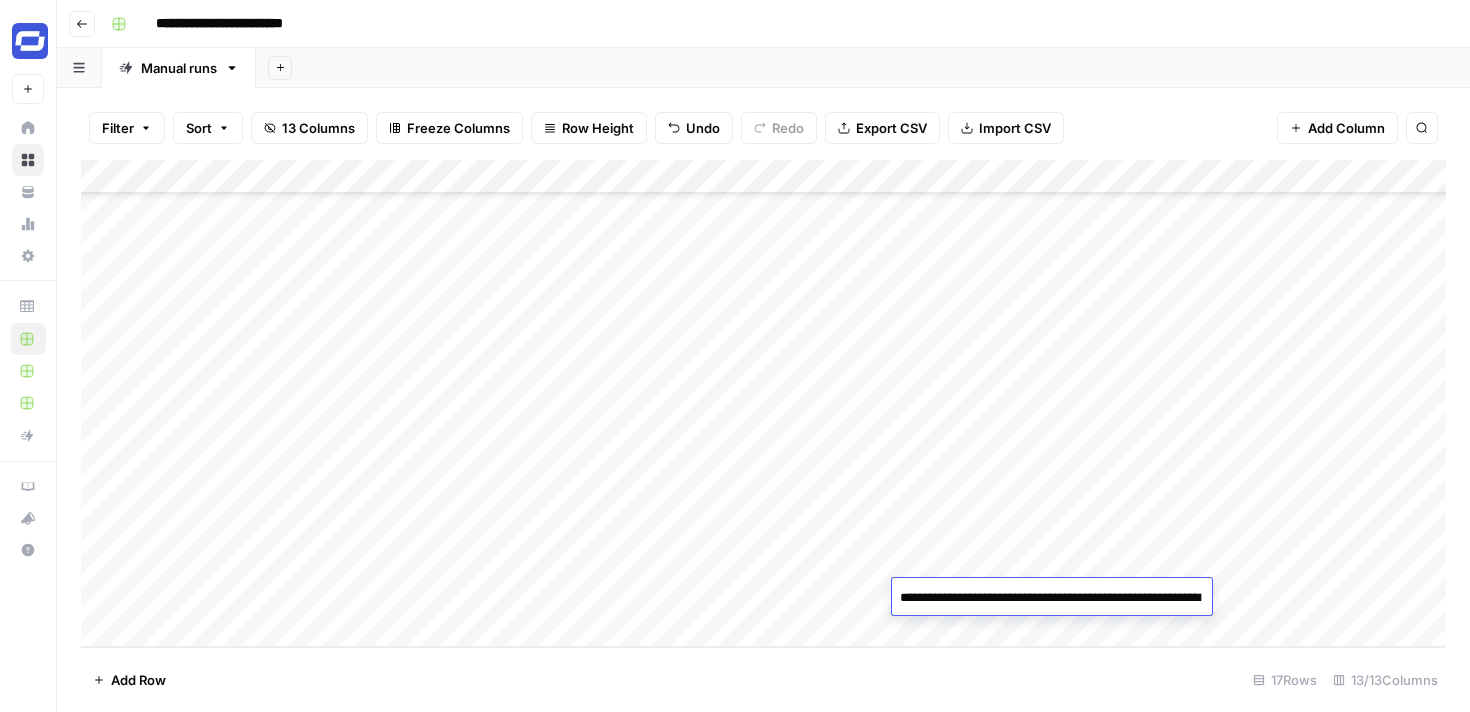 scroll, scrollTop: 1243, scrollLeft: 0, axis: vertical 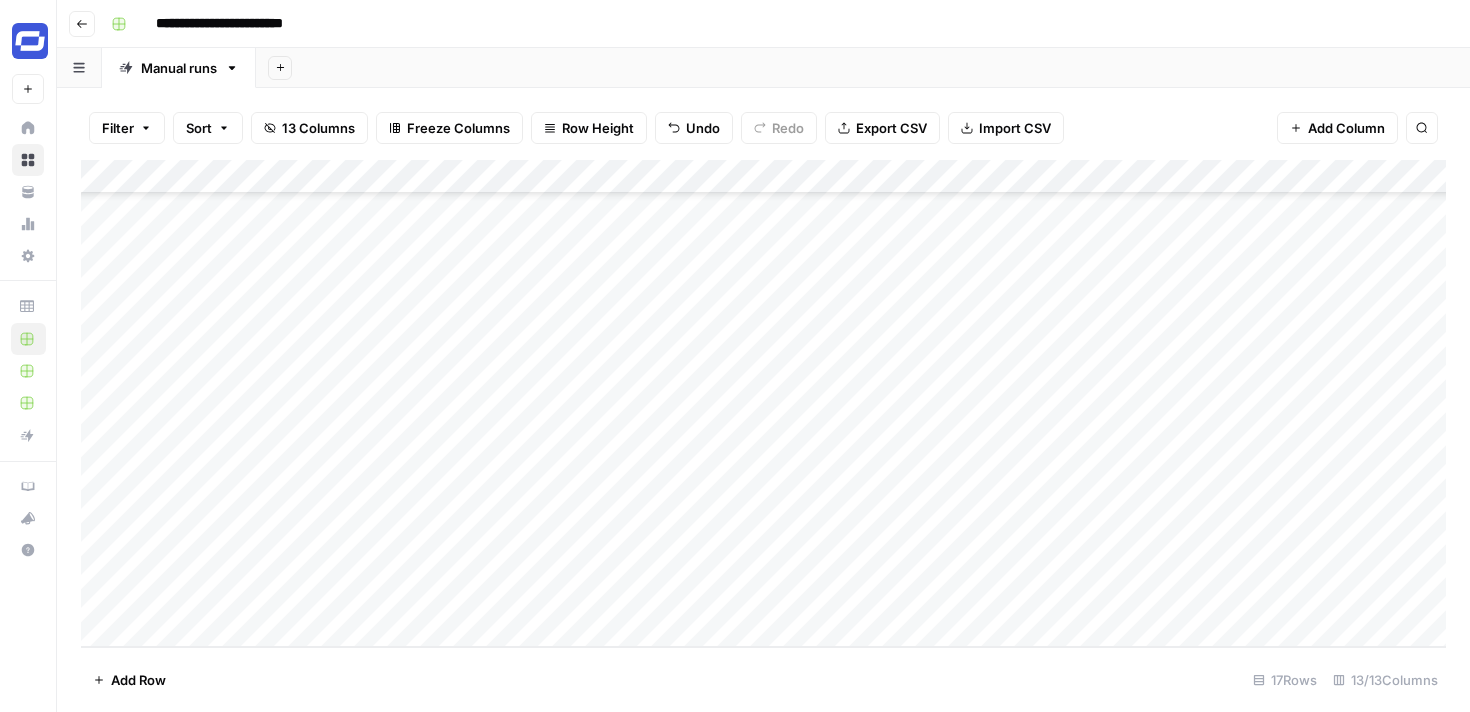 click on "Add Column" at bounding box center (763, 403) 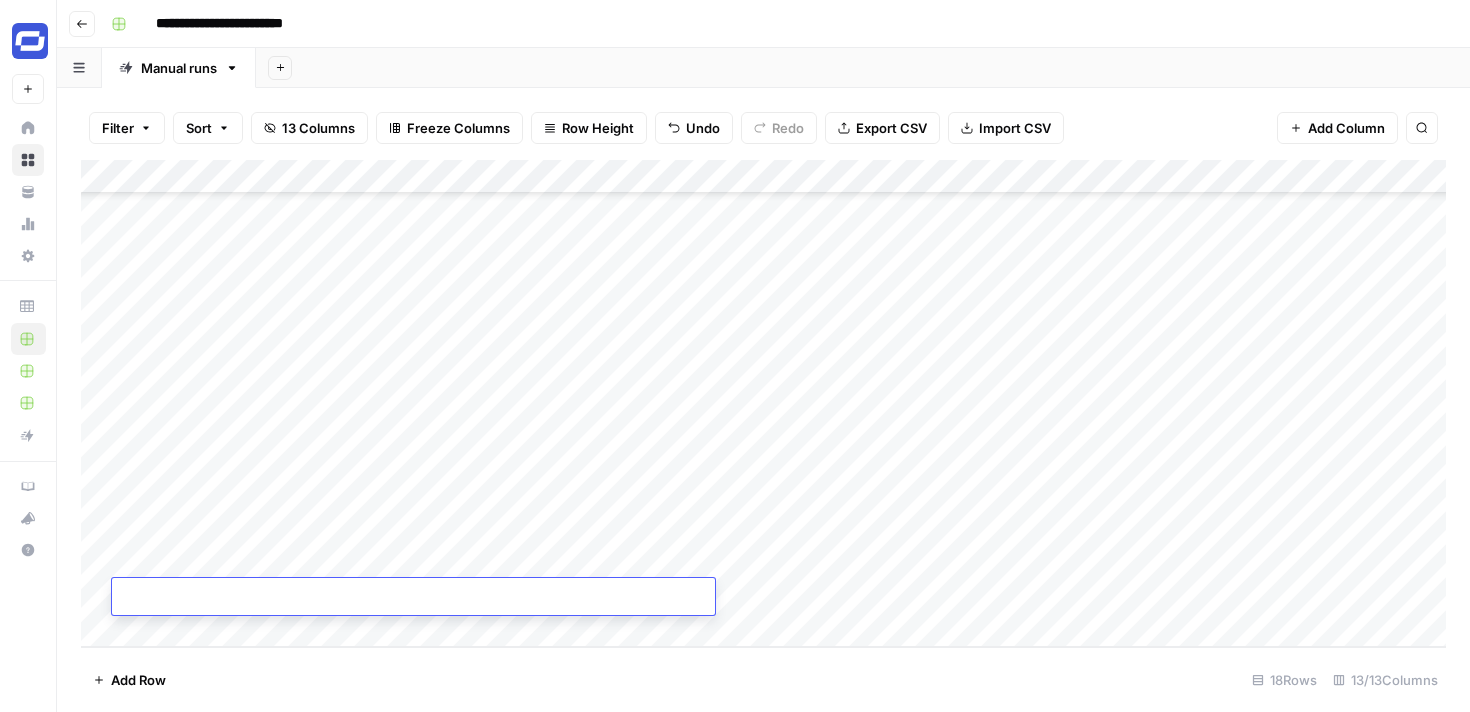 paste on "**********" 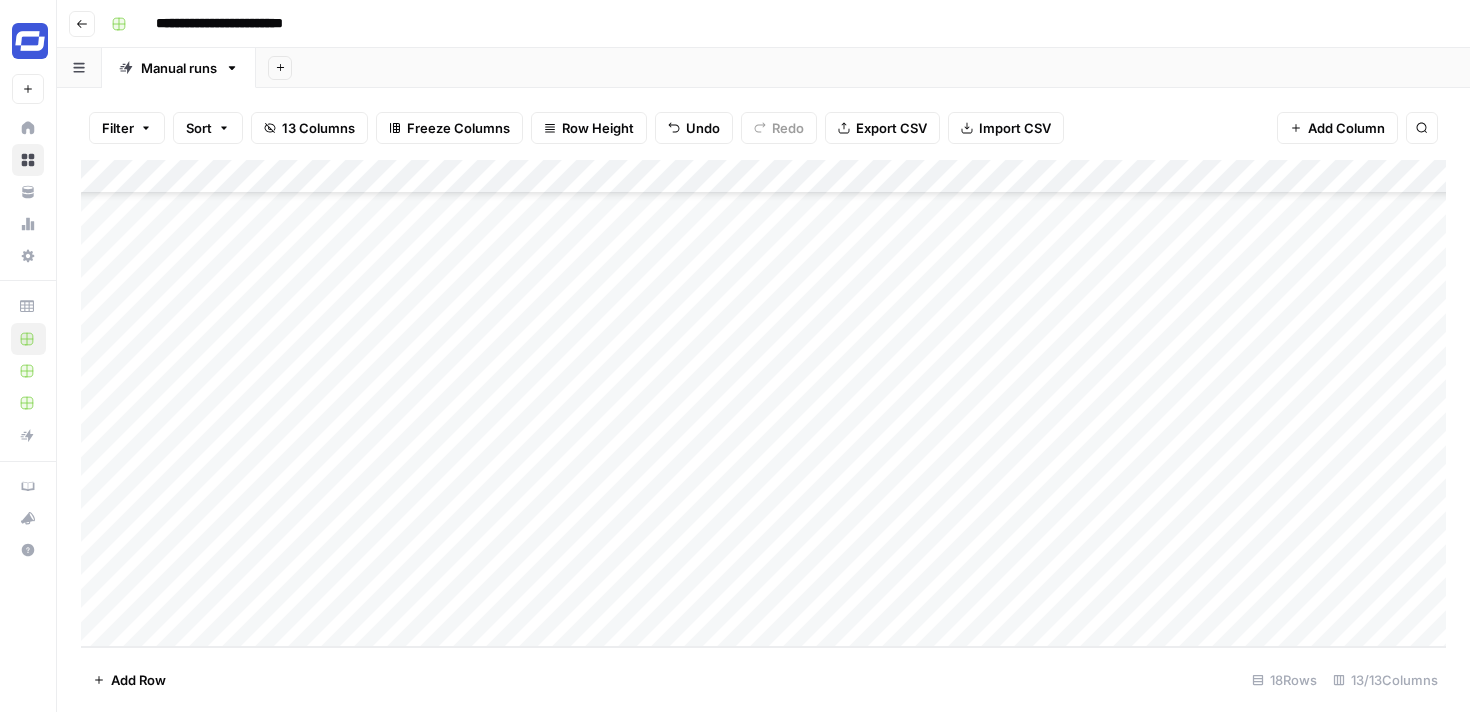 click on "Add Column" at bounding box center [763, 403] 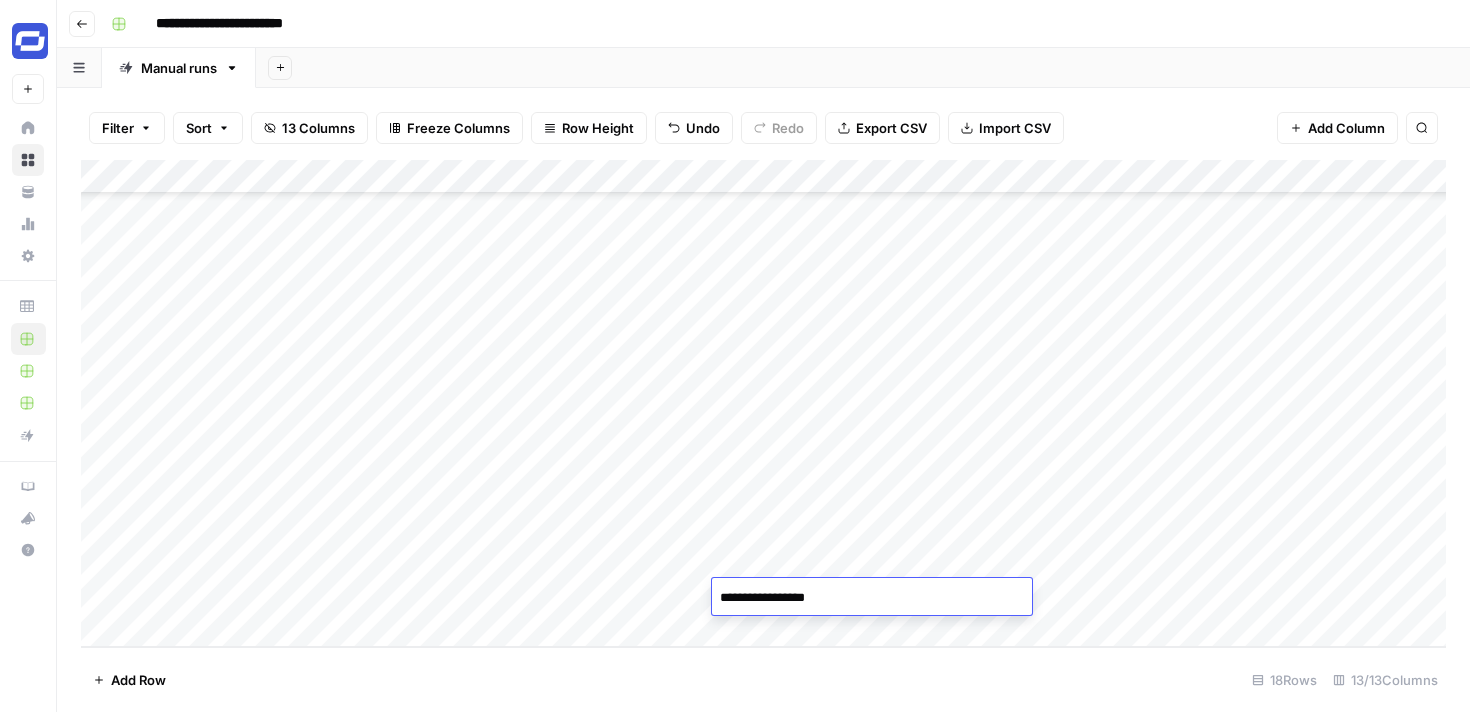 type on "**********" 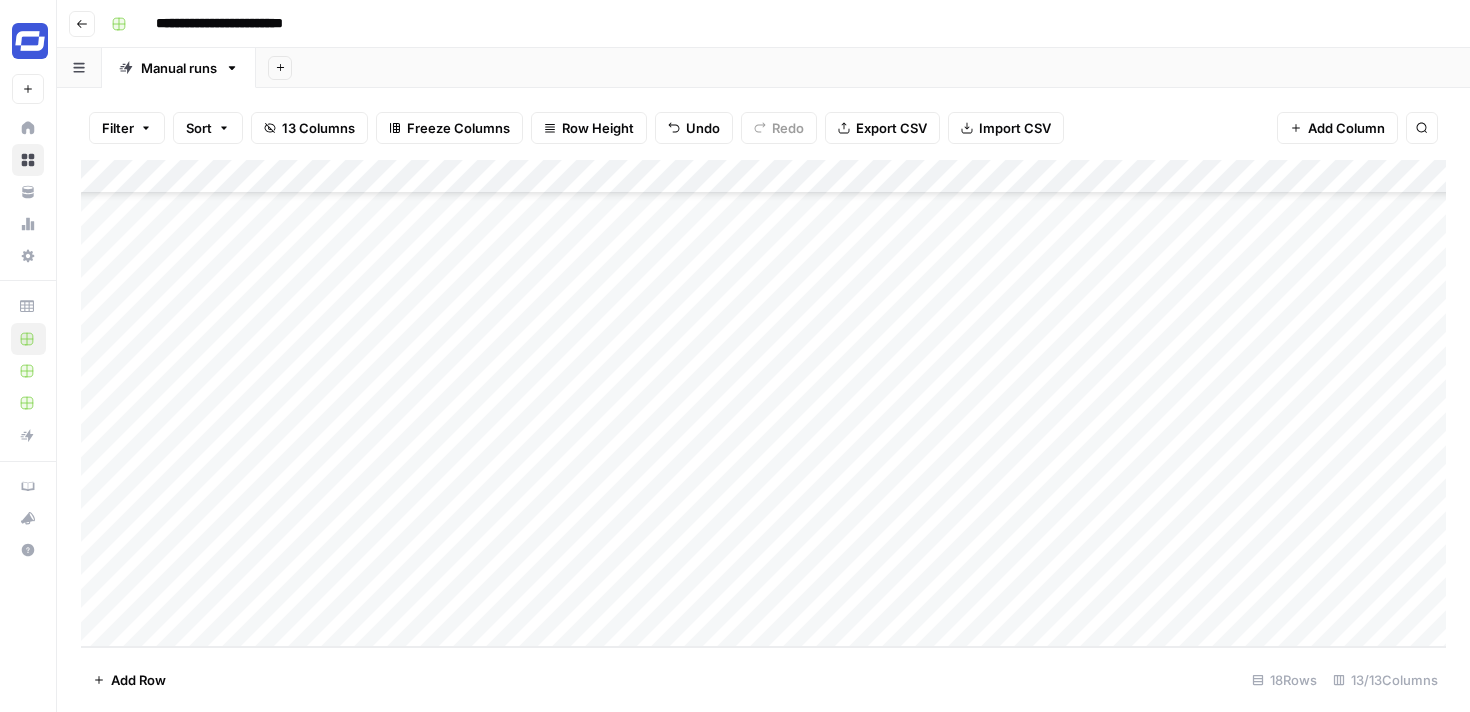 click on "Add Column" at bounding box center [763, 403] 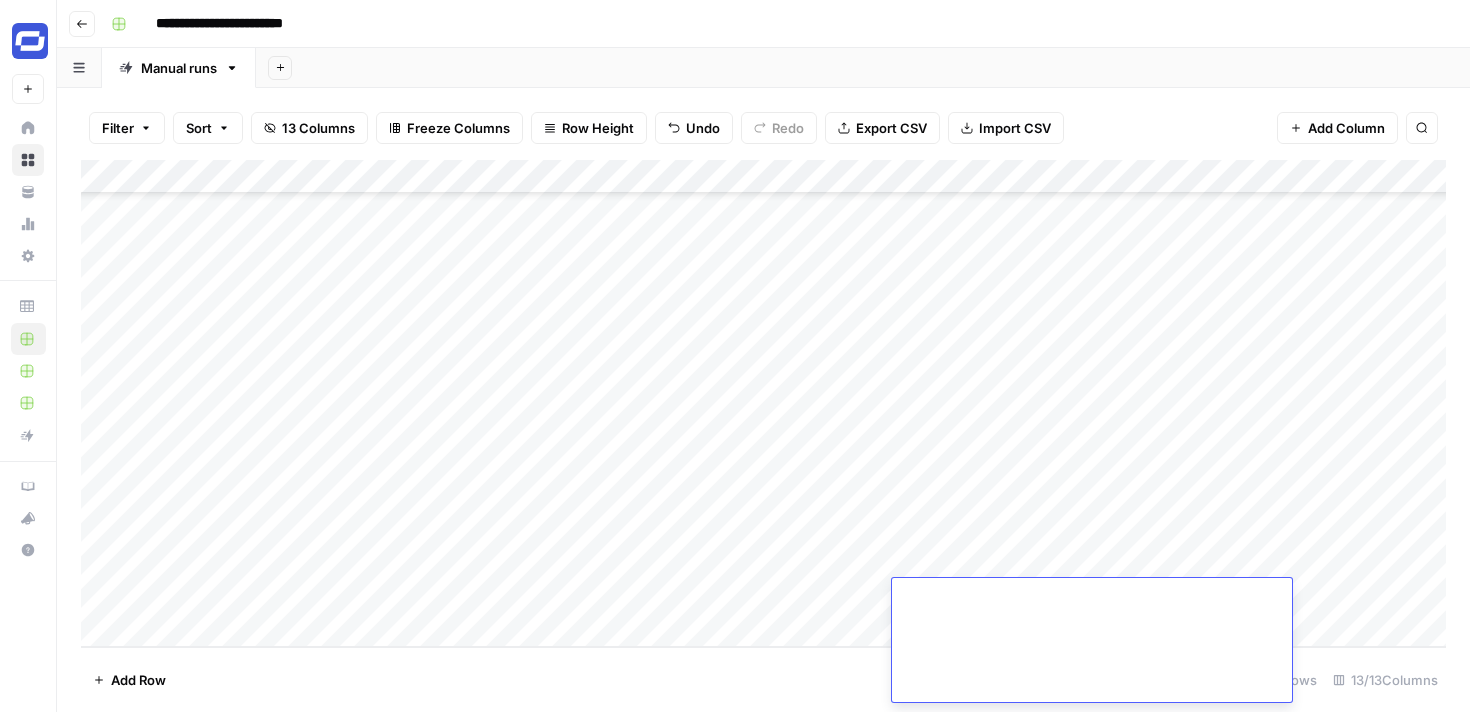 scroll, scrollTop: 1843, scrollLeft: 0, axis: vertical 